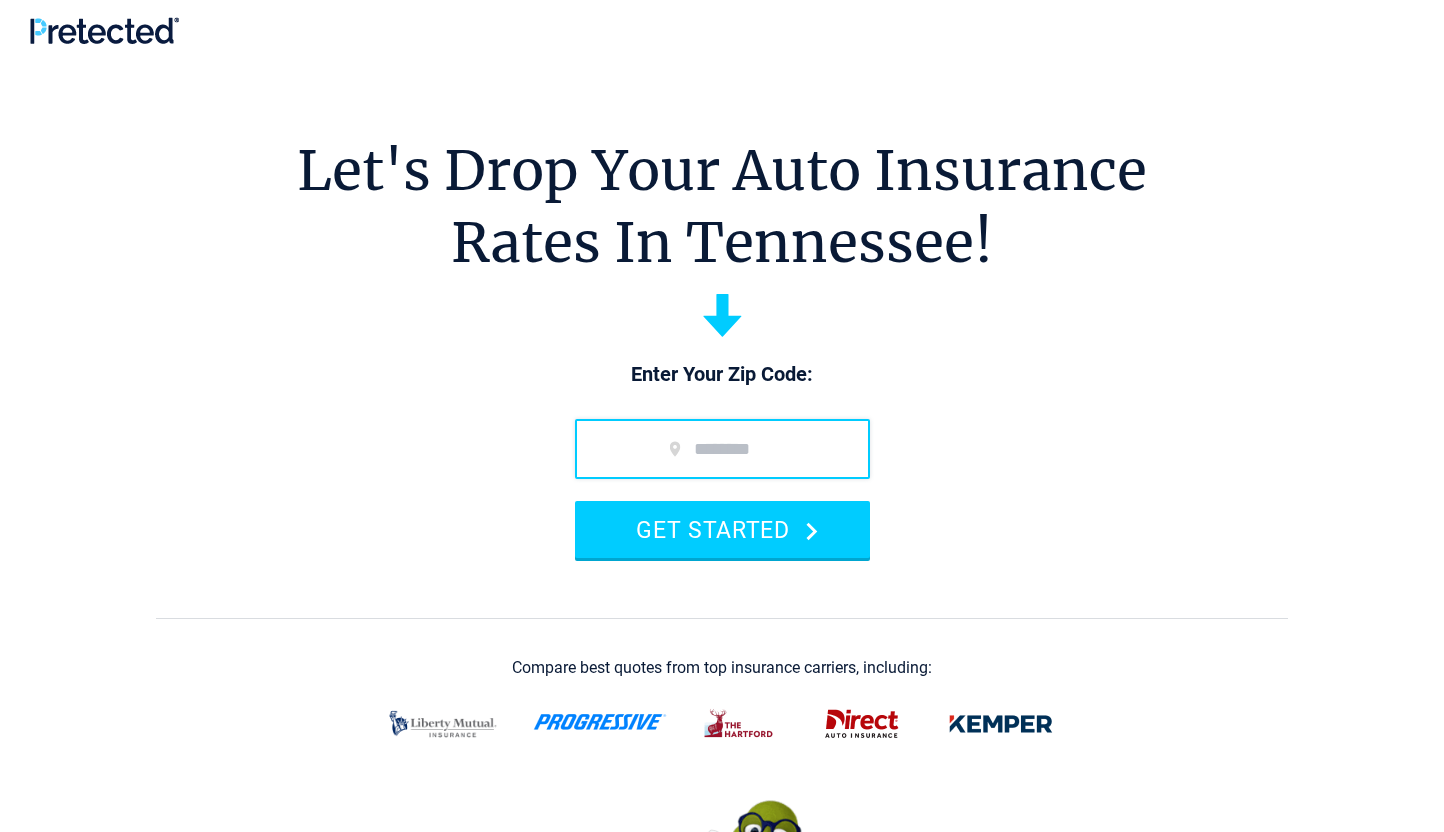 scroll, scrollTop: 0, scrollLeft: 0, axis: both 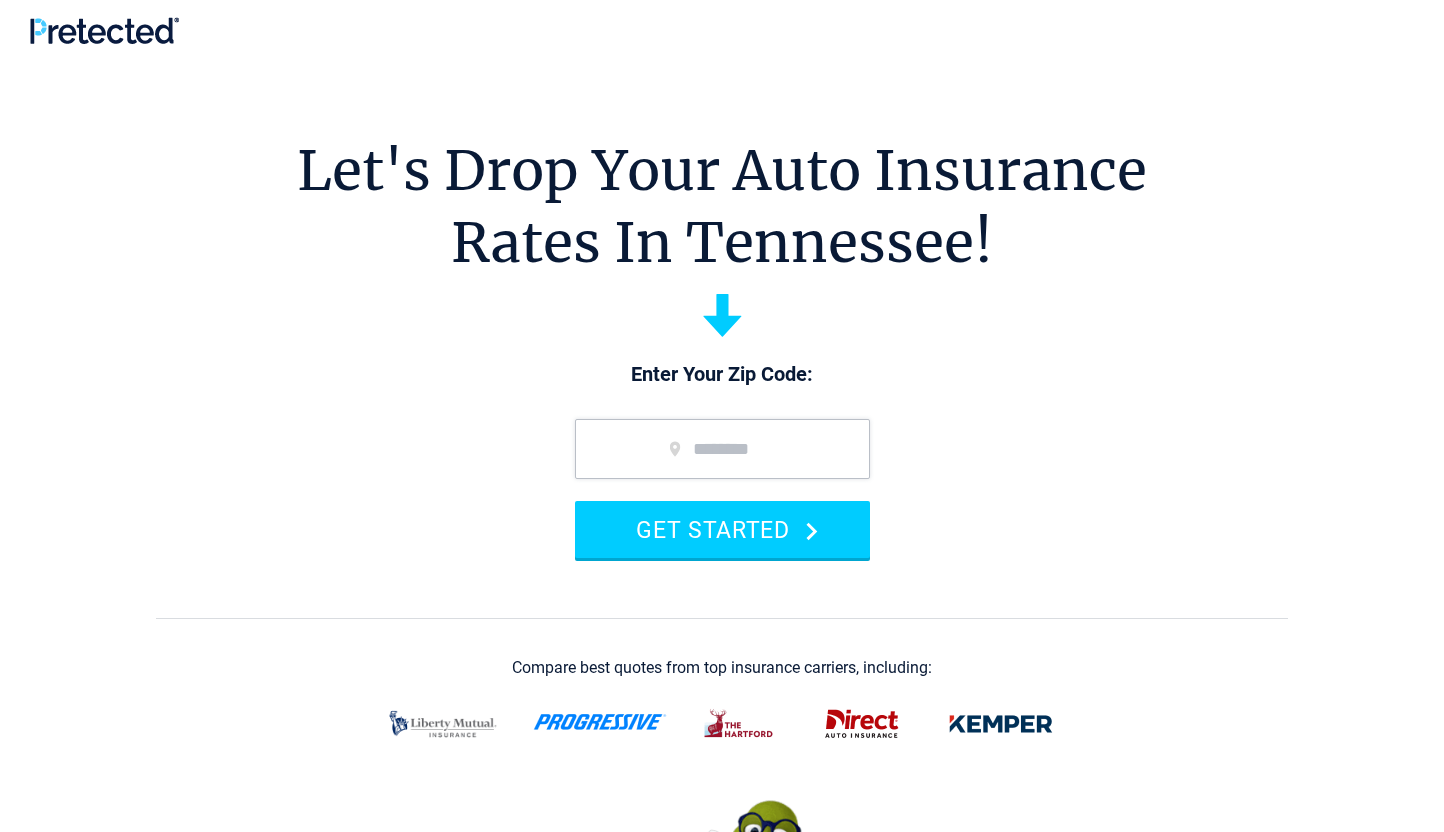 type on "*****" 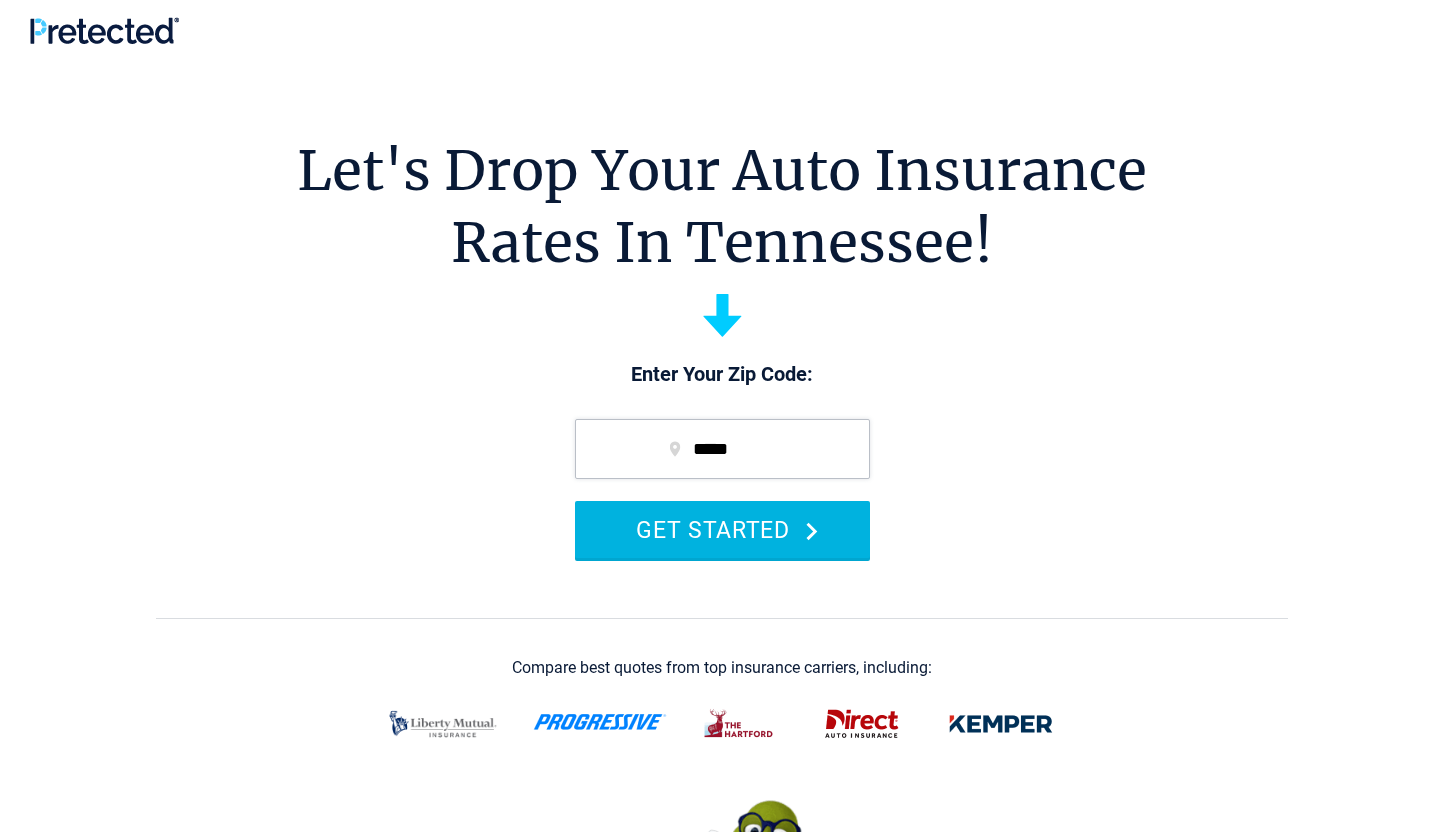 click on "GET STARTED" at bounding box center [722, 529] 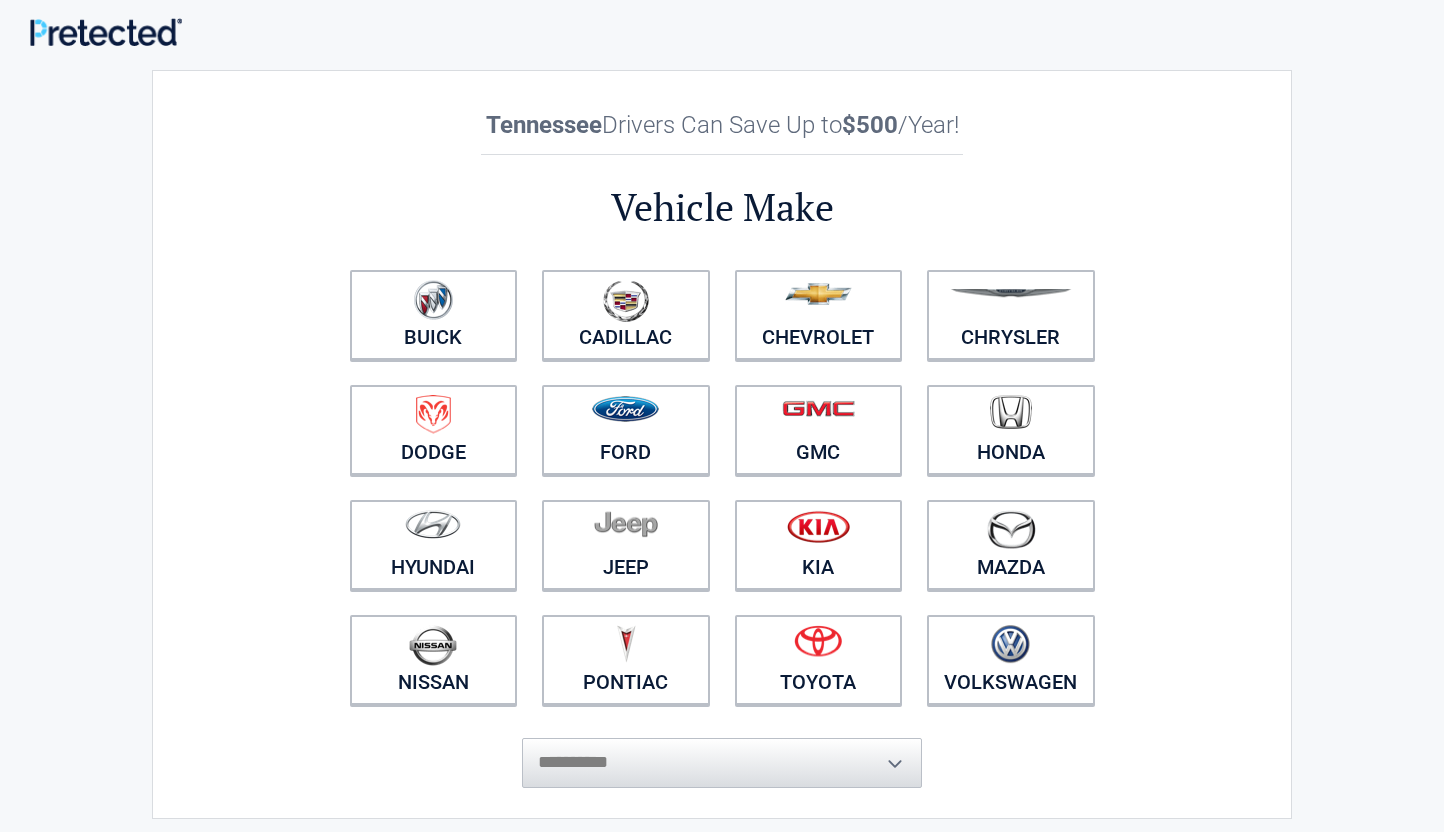 scroll, scrollTop: 0, scrollLeft: 0, axis: both 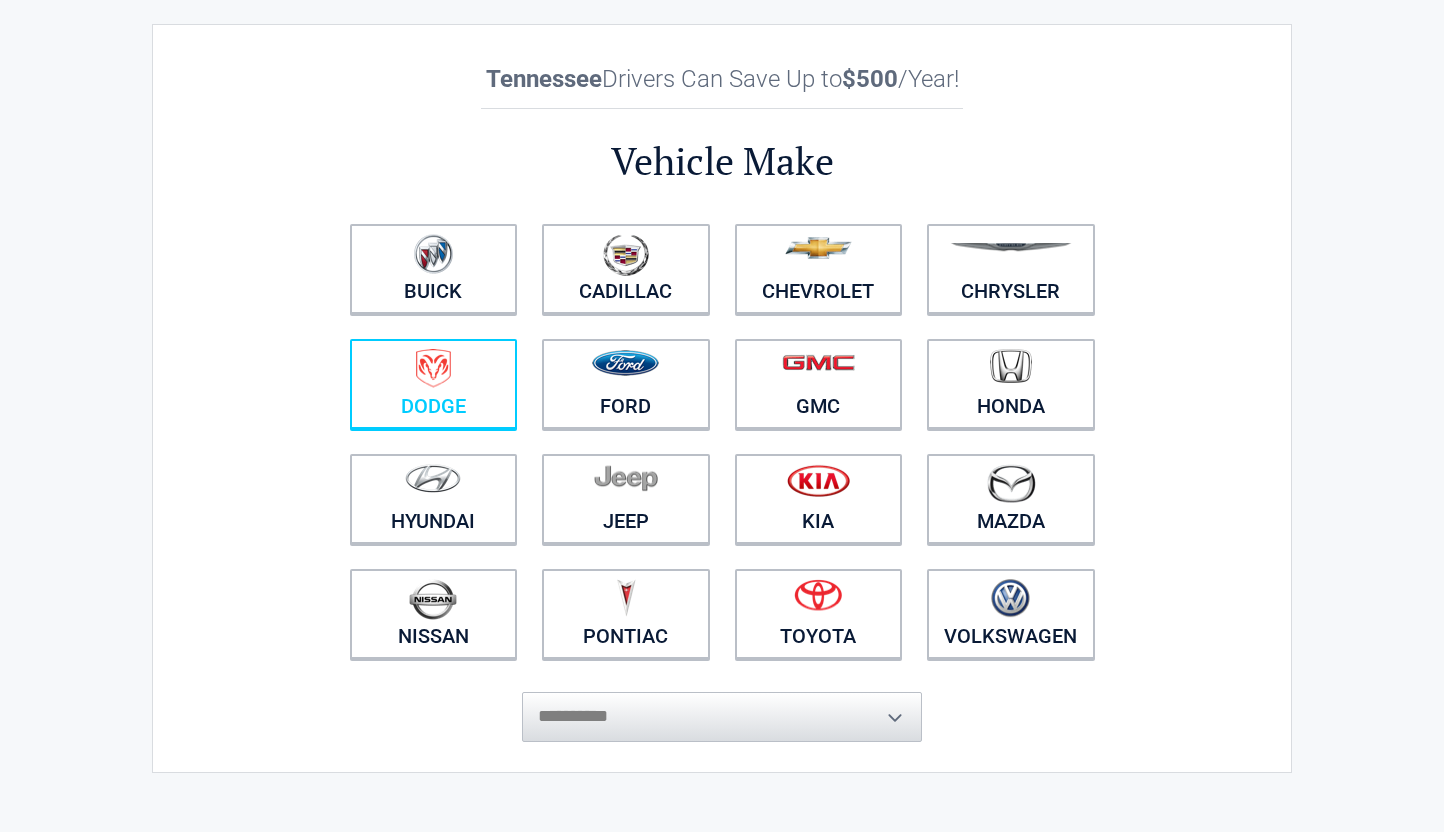 click at bounding box center (433, 368) 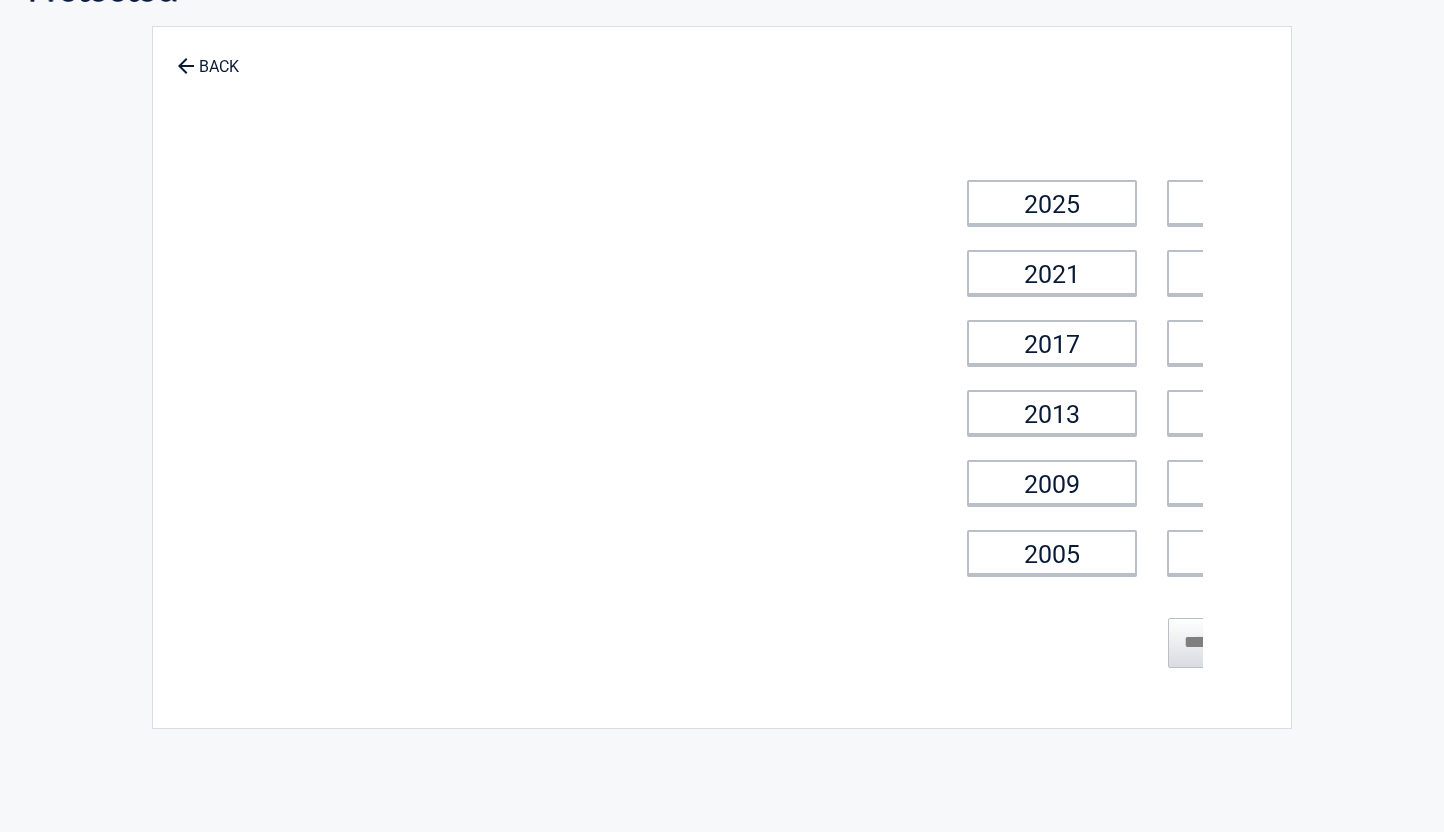 scroll, scrollTop: 0, scrollLeft: 0, axis: both 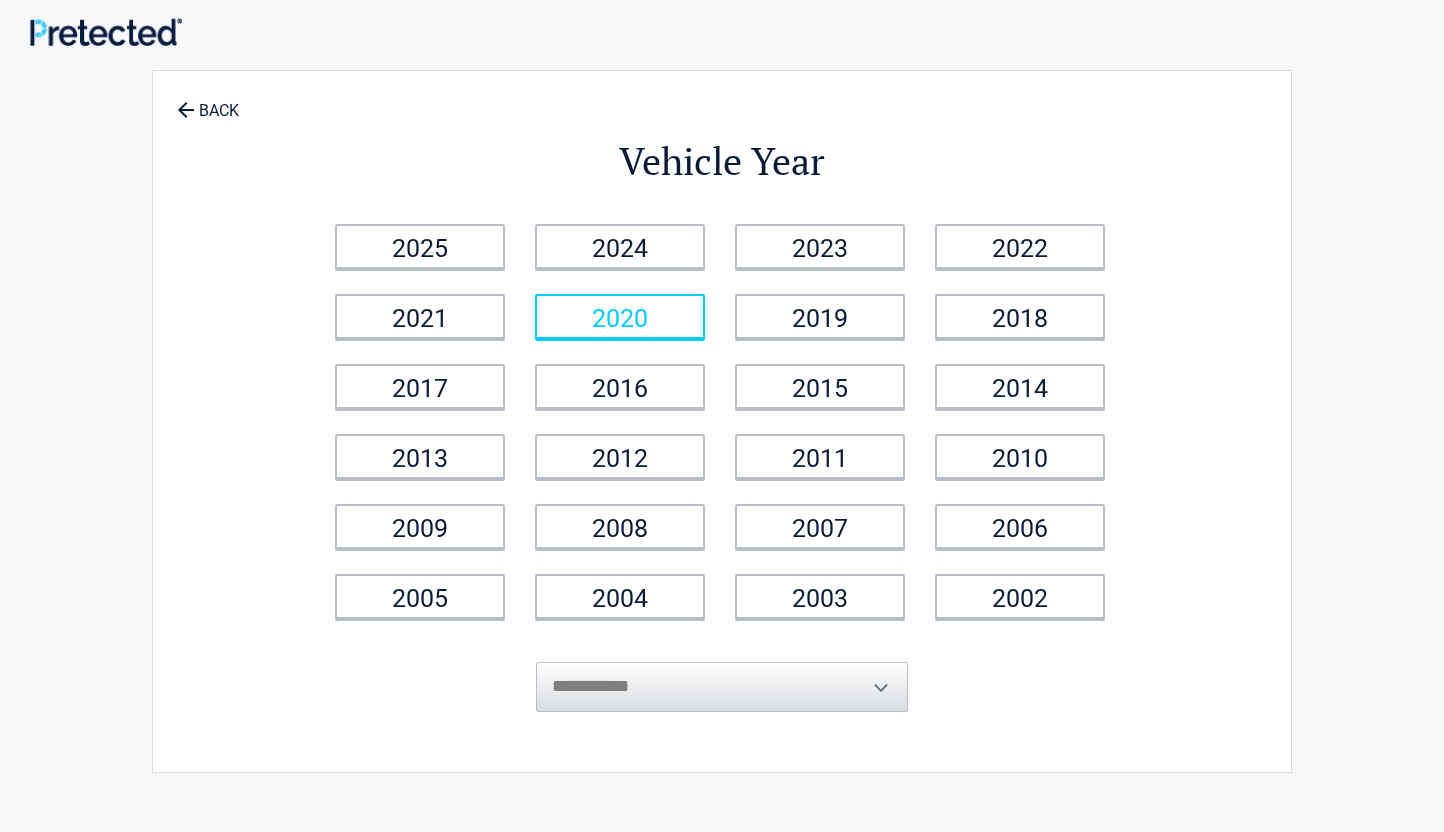 click on "2019" at bounding box center (820, 316) 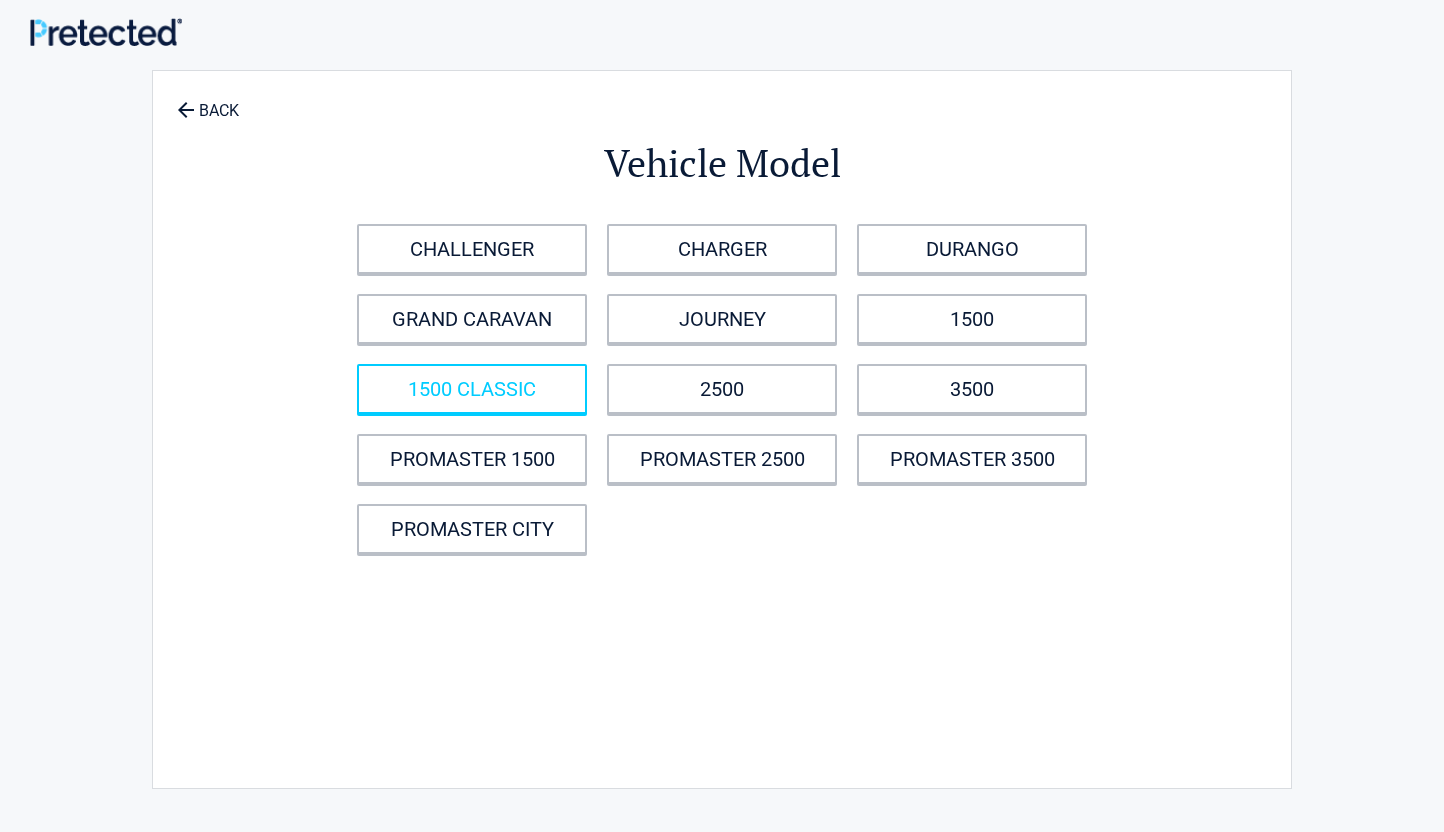 click on "1500 CLASSIC" at bounding box center (472, 389) 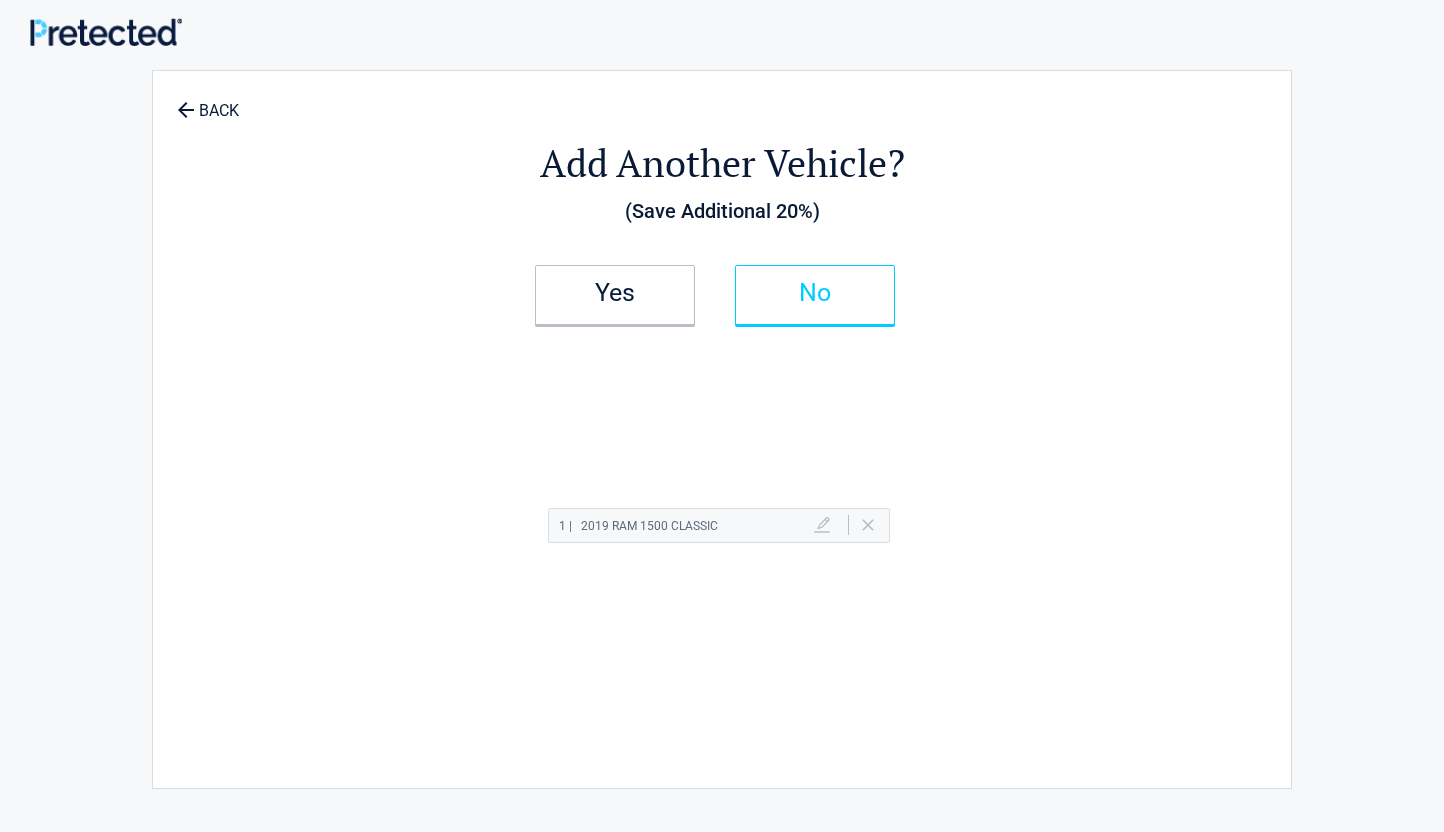 click on "No" at bounding box center [815, 295] 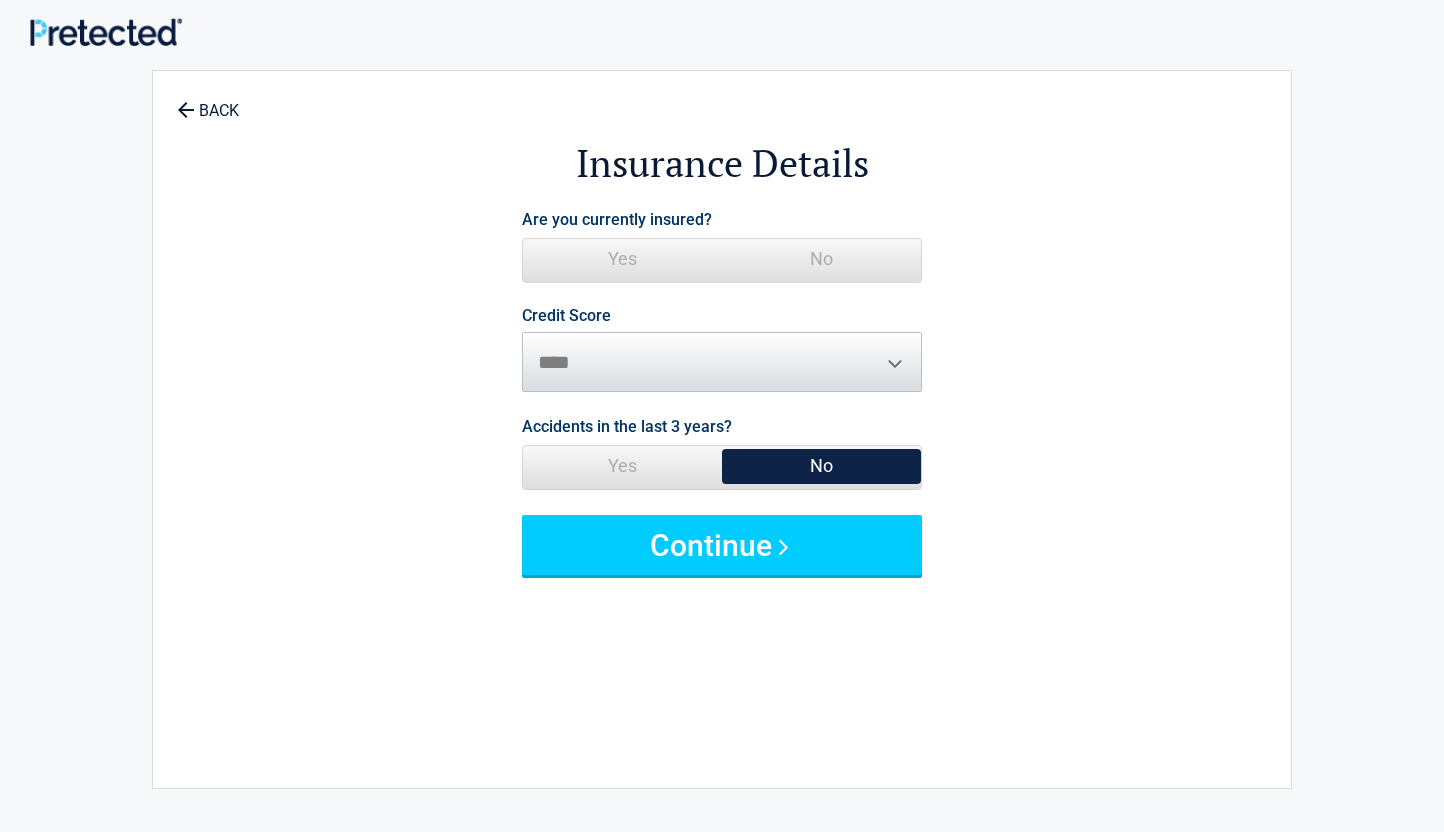 click on "Yes" at bounding box center (622, 259) 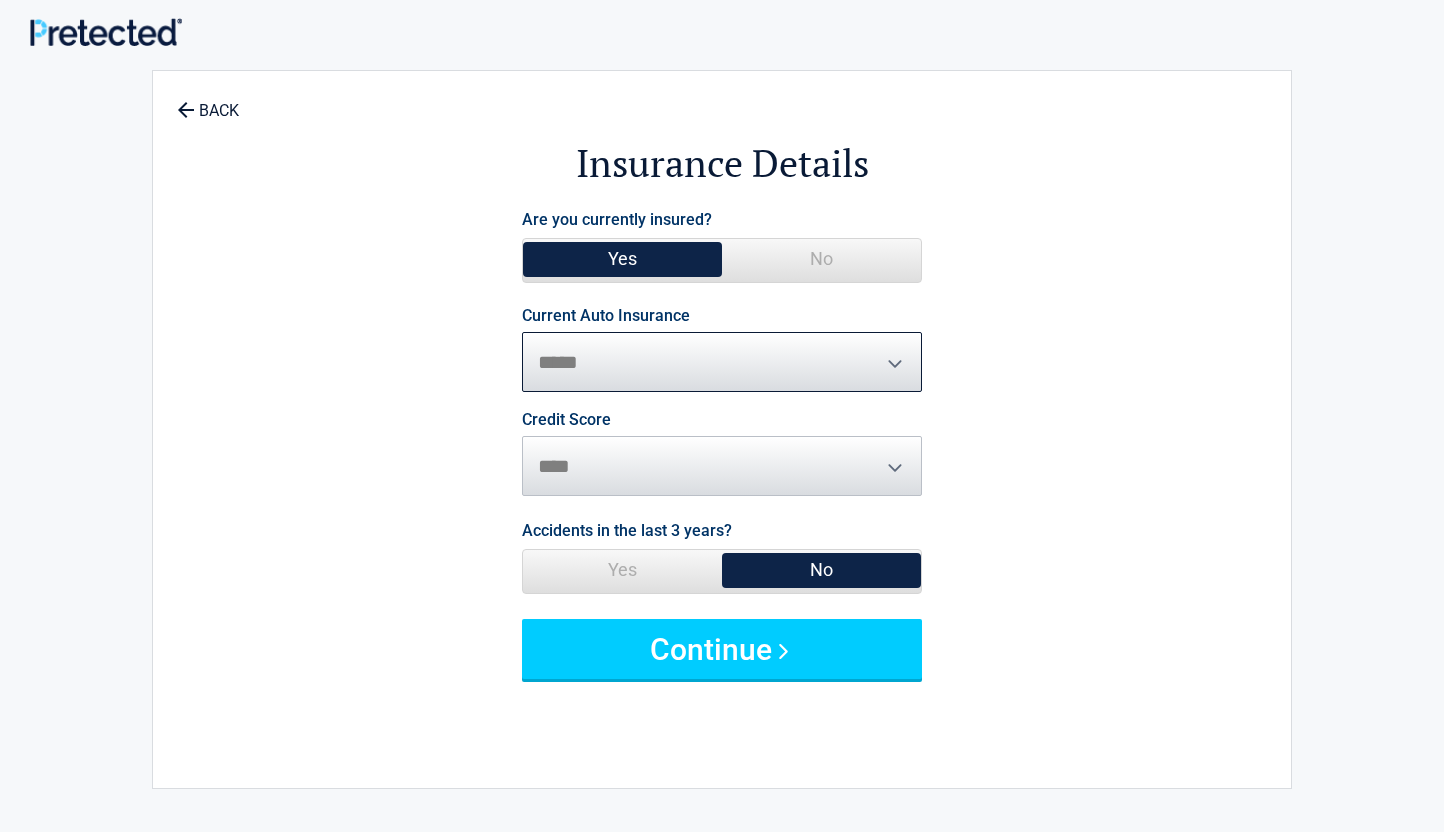 click on "**********" at bounding box center (722, 362) 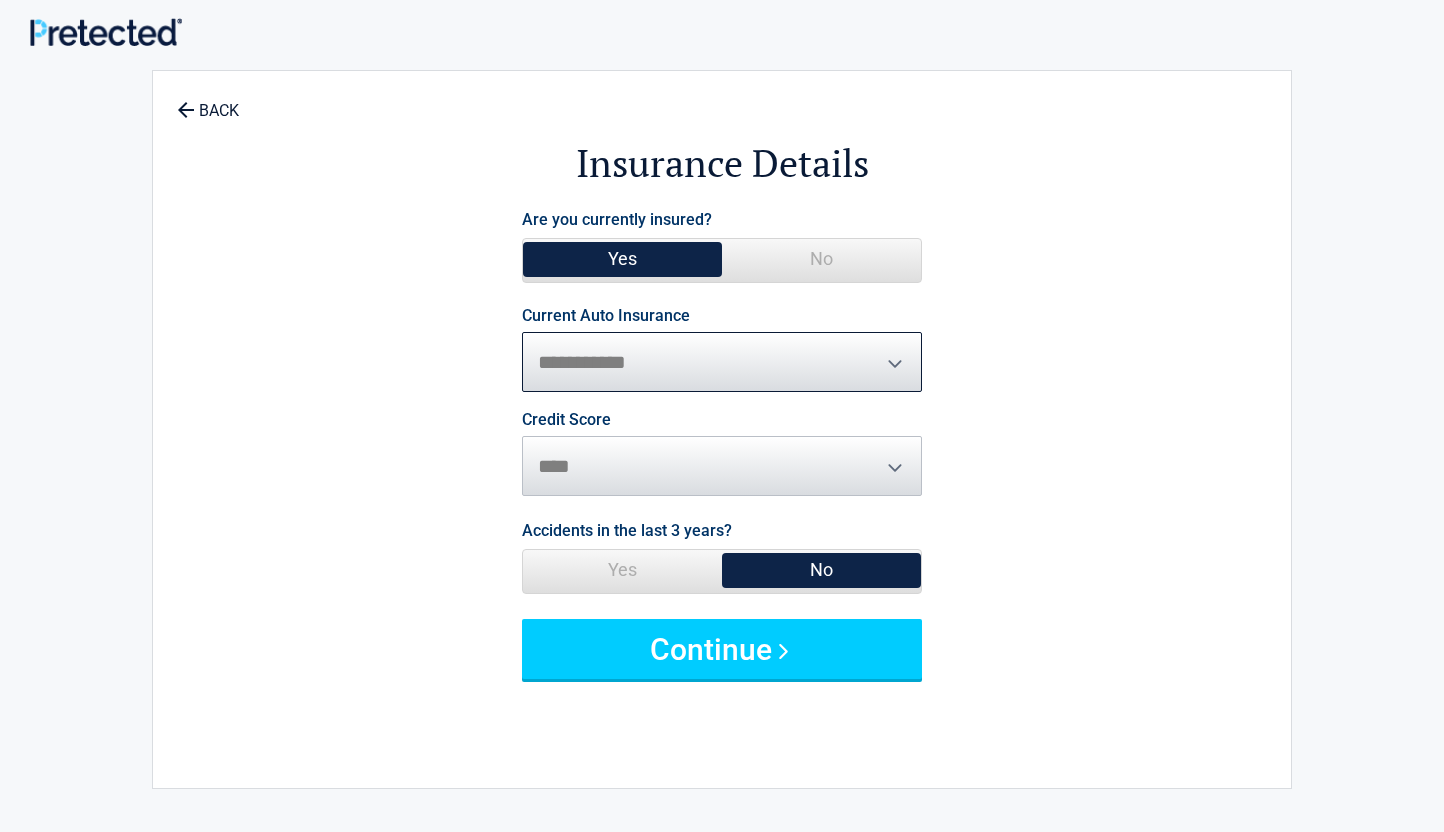 scroll, scrollTop: 3, scrollLeft: 0, axis: vertical 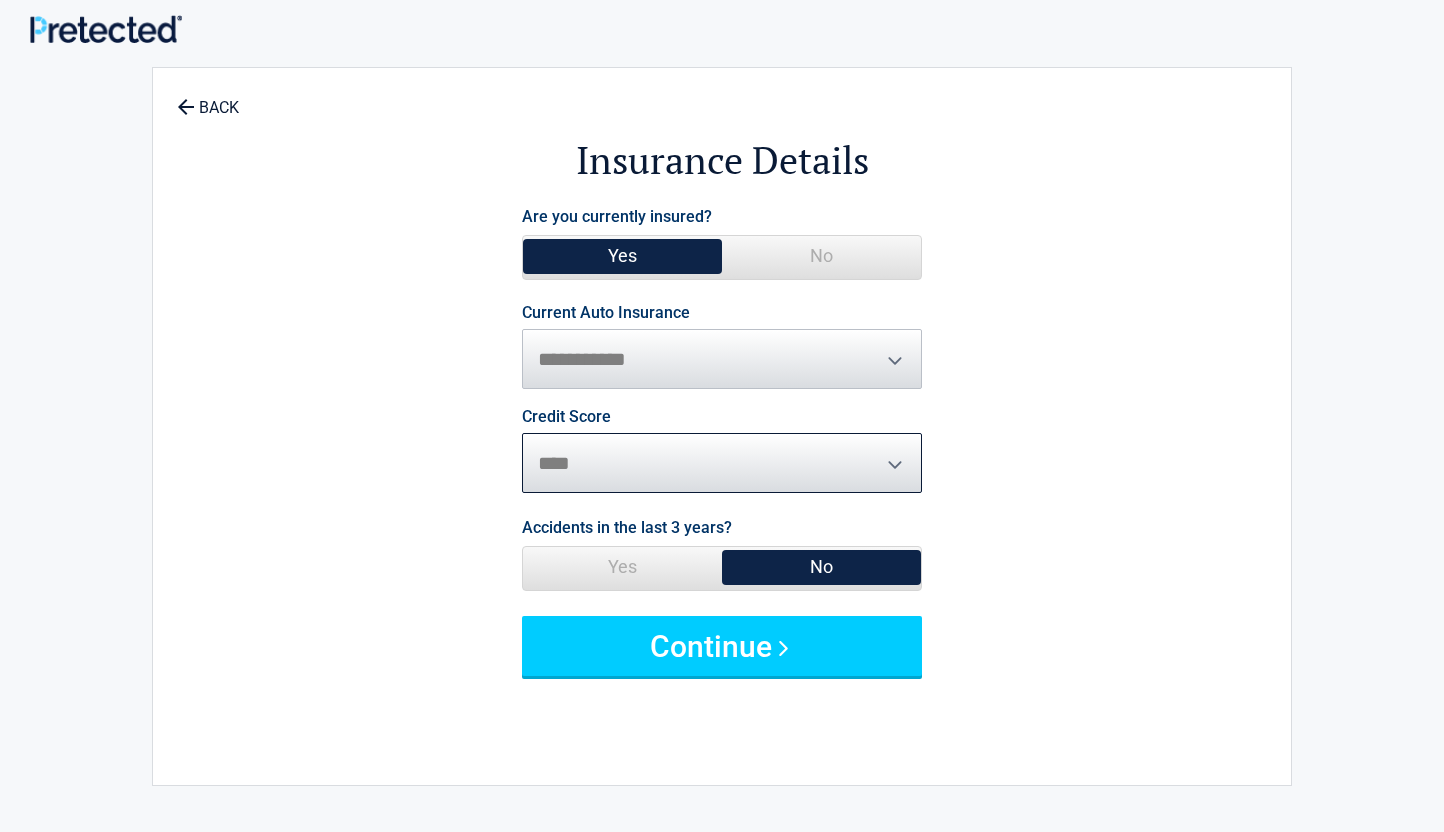 click on "*********
****
*******
****" at bounding box center [722, 463] 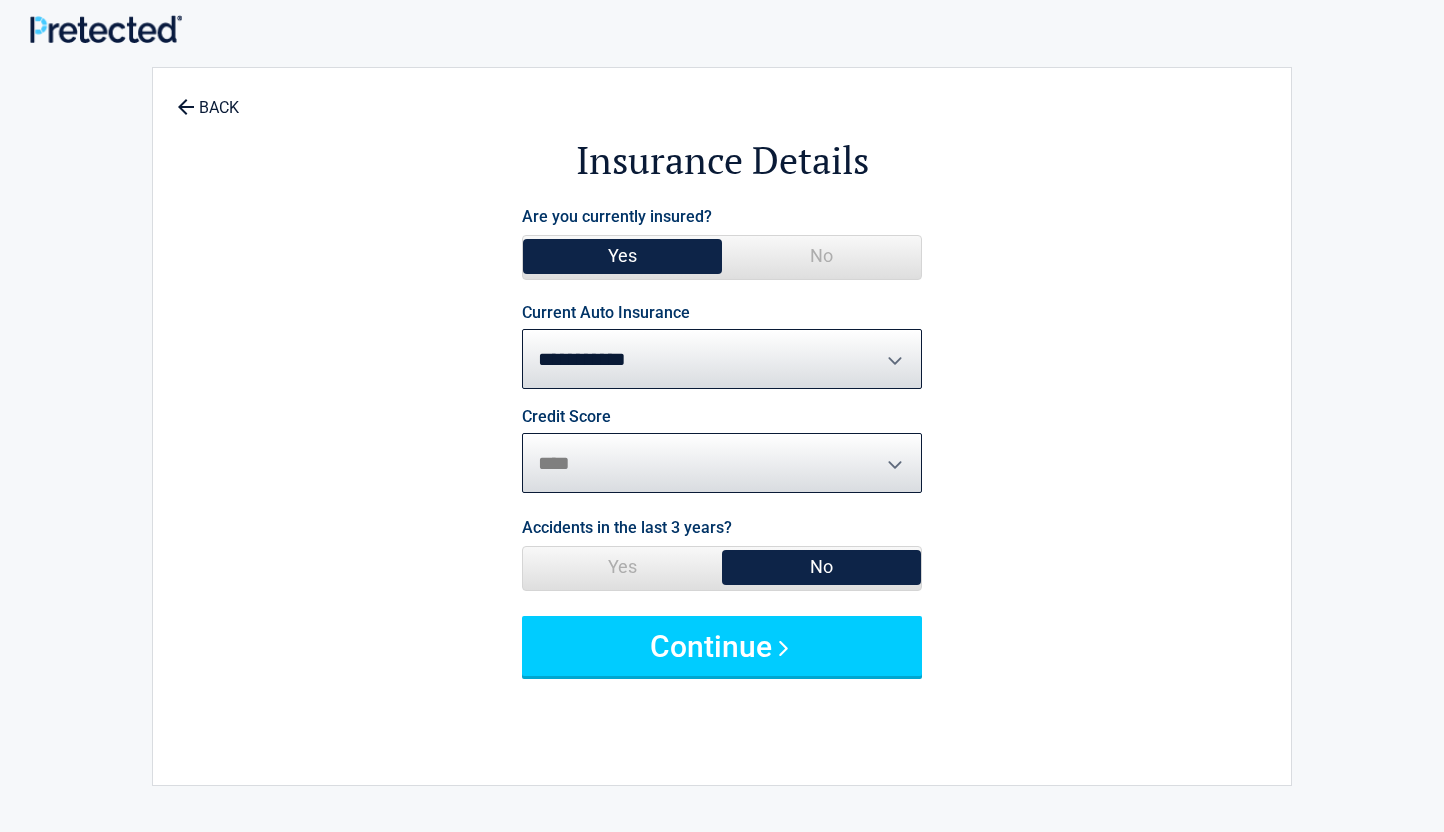 select on "*********" 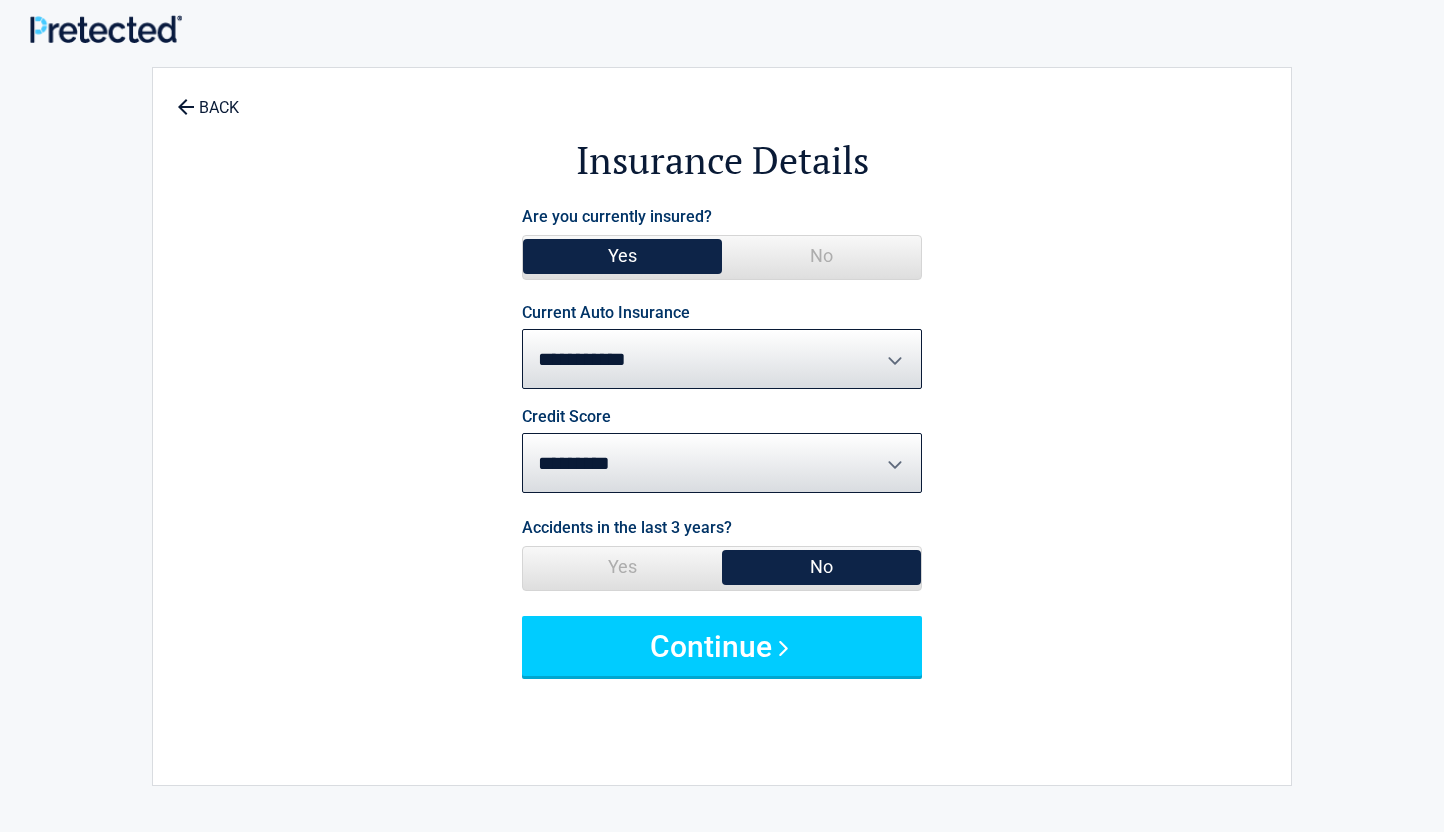 click on "No" at bounding box center (821, 567) 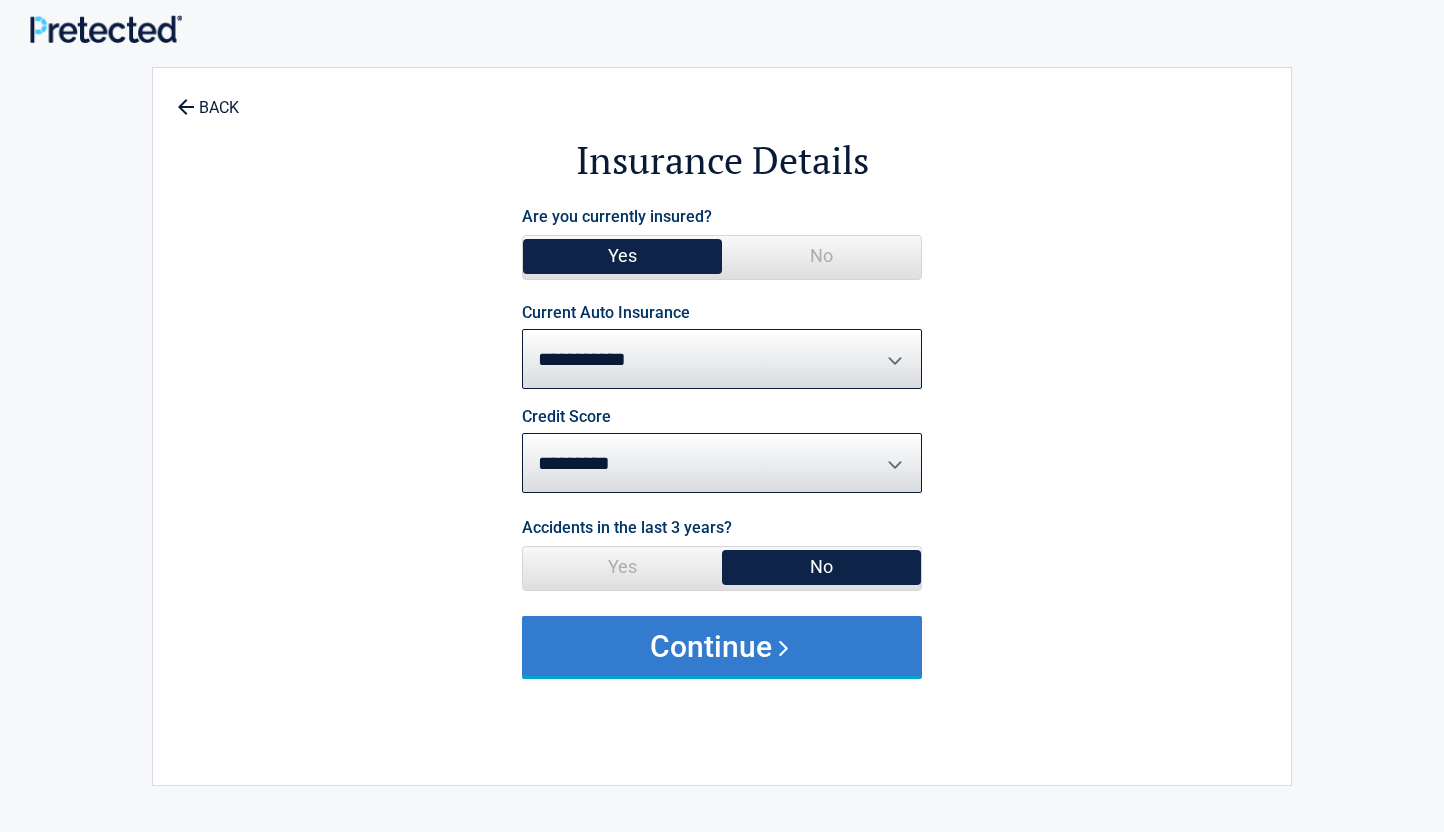 click on "Continue" at bounding box center [722, 646] 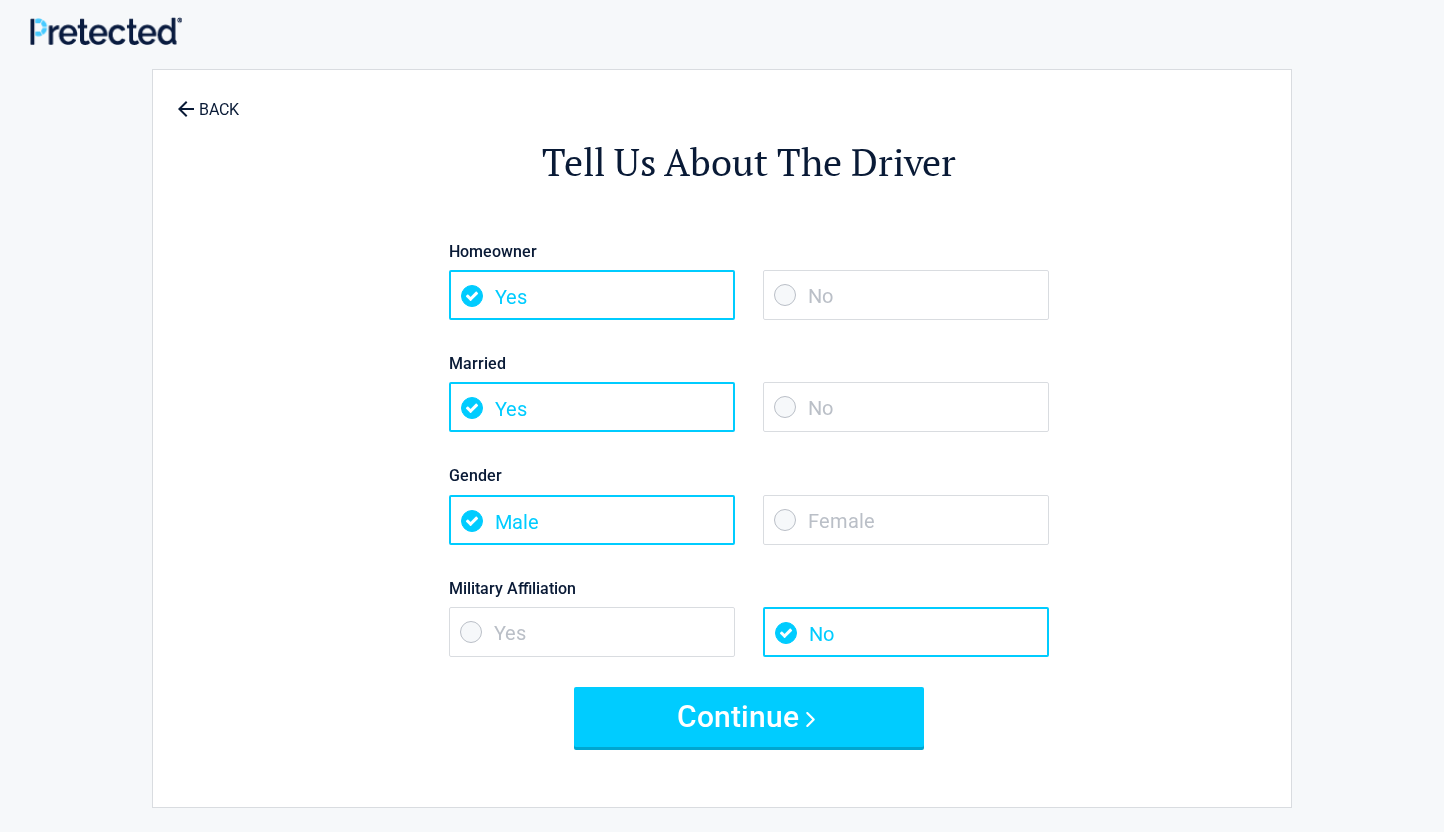 scroll, scrollTop: 0, scrollLeft: 0, axis: both 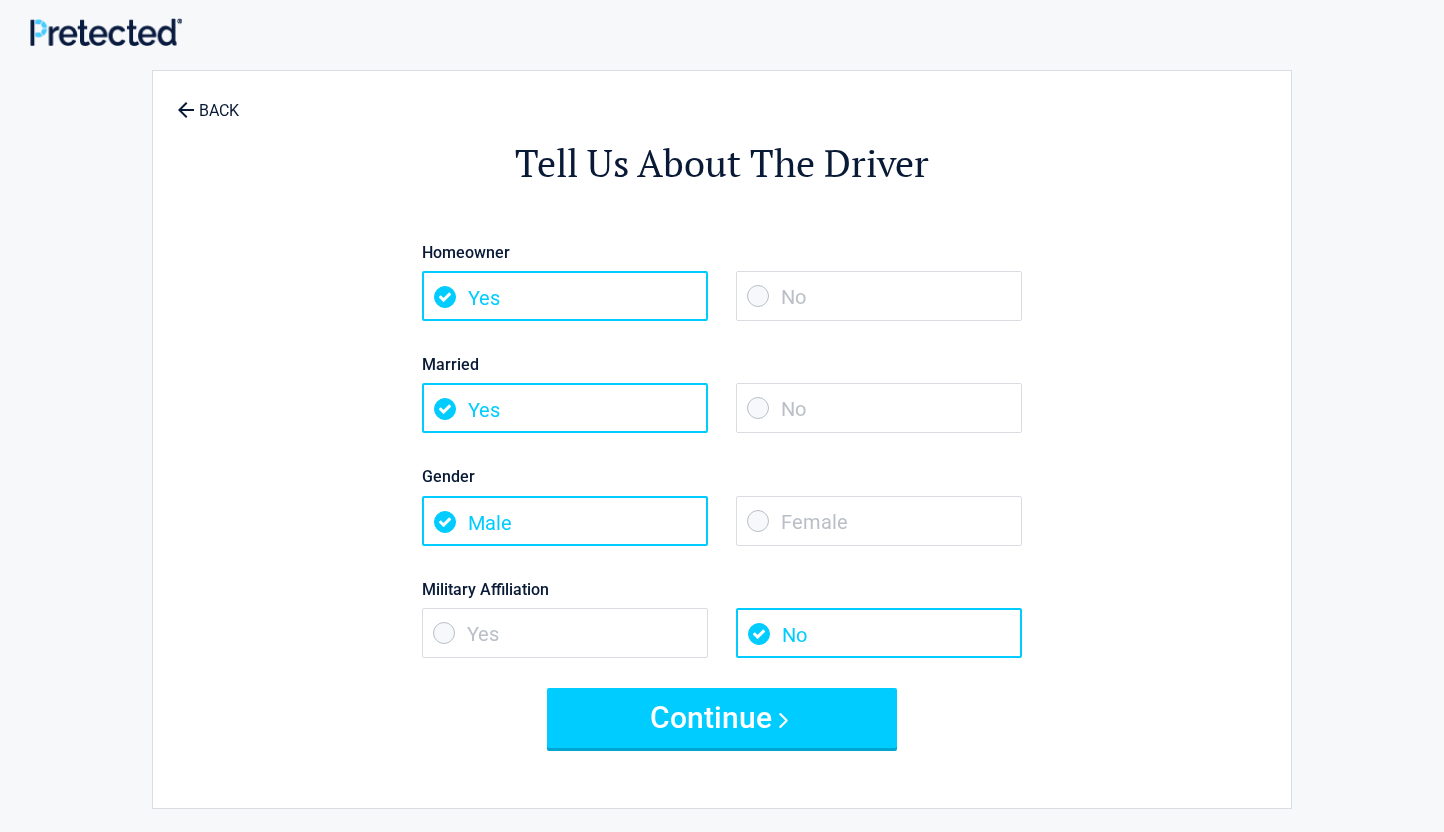 click on "Yes" at bounding box center (565, 633) 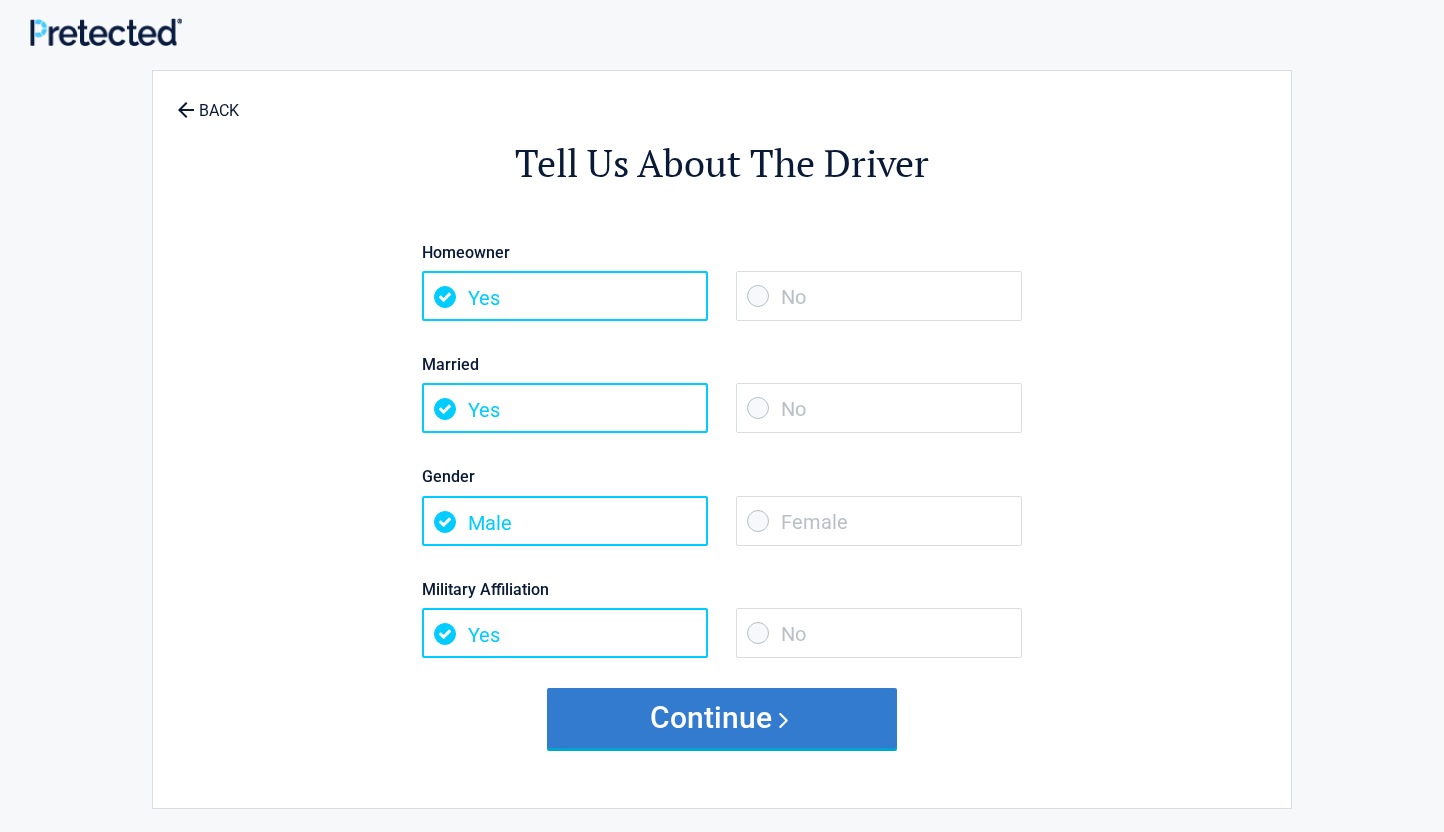 click on "Continue" at bounding box center (722, 718) 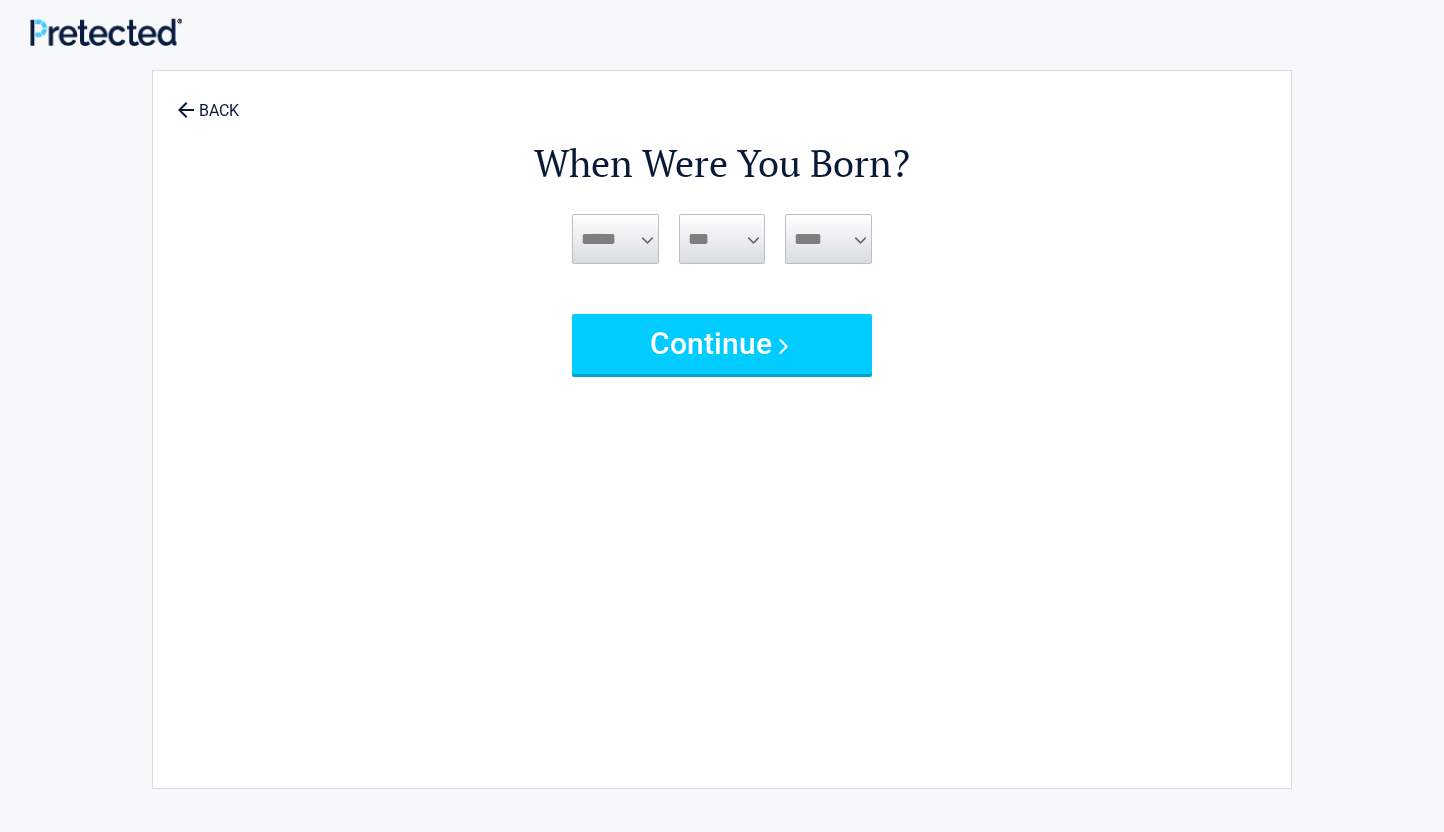 click on "*****
***
***
***
***
***
***
***
***
***
***
***
***" at bounding box center [615, 239] 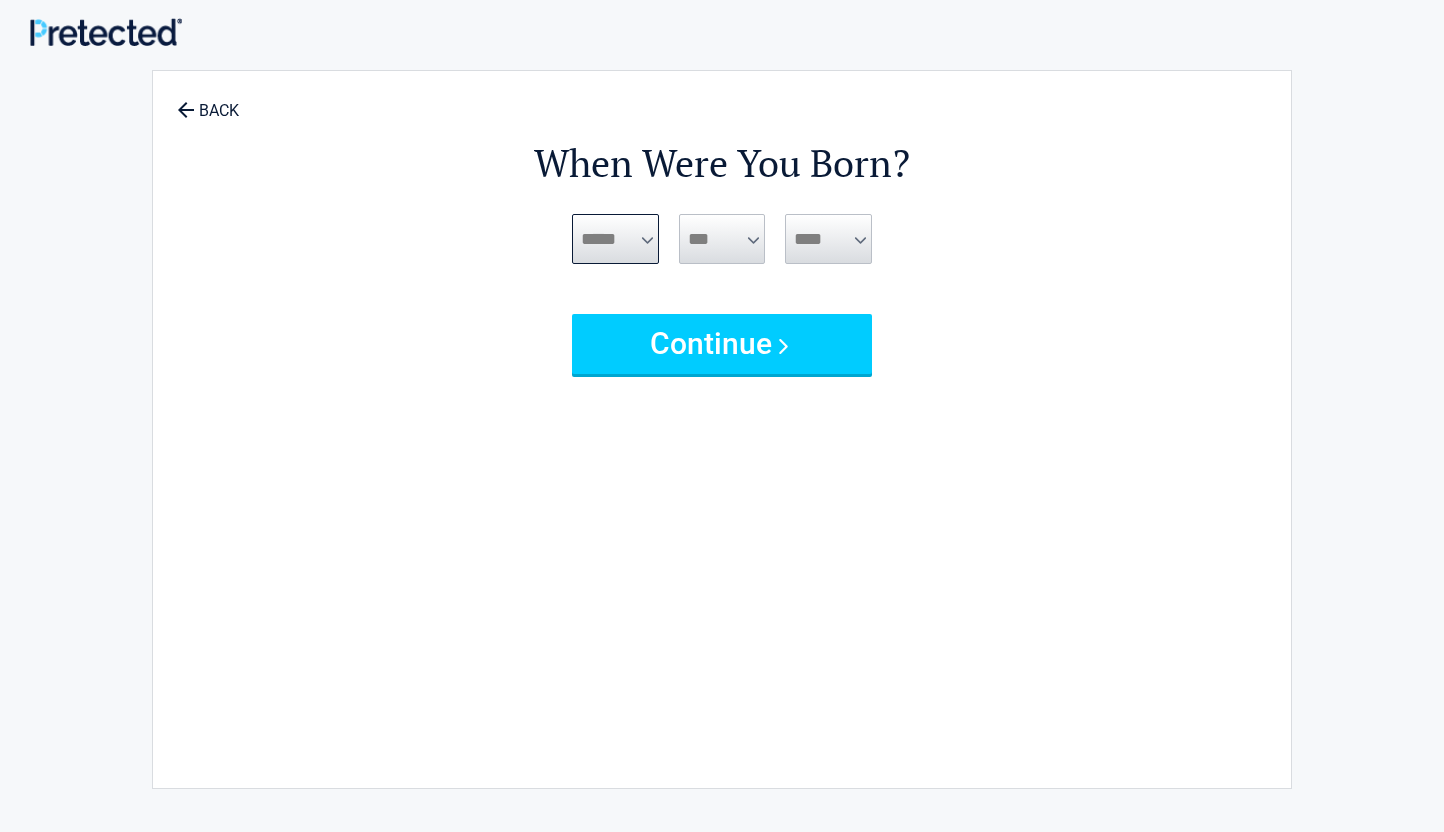 click on "*****
***
***
***
***
***
***
***
***
***
***
***
***" at bounding box center (615, 239) 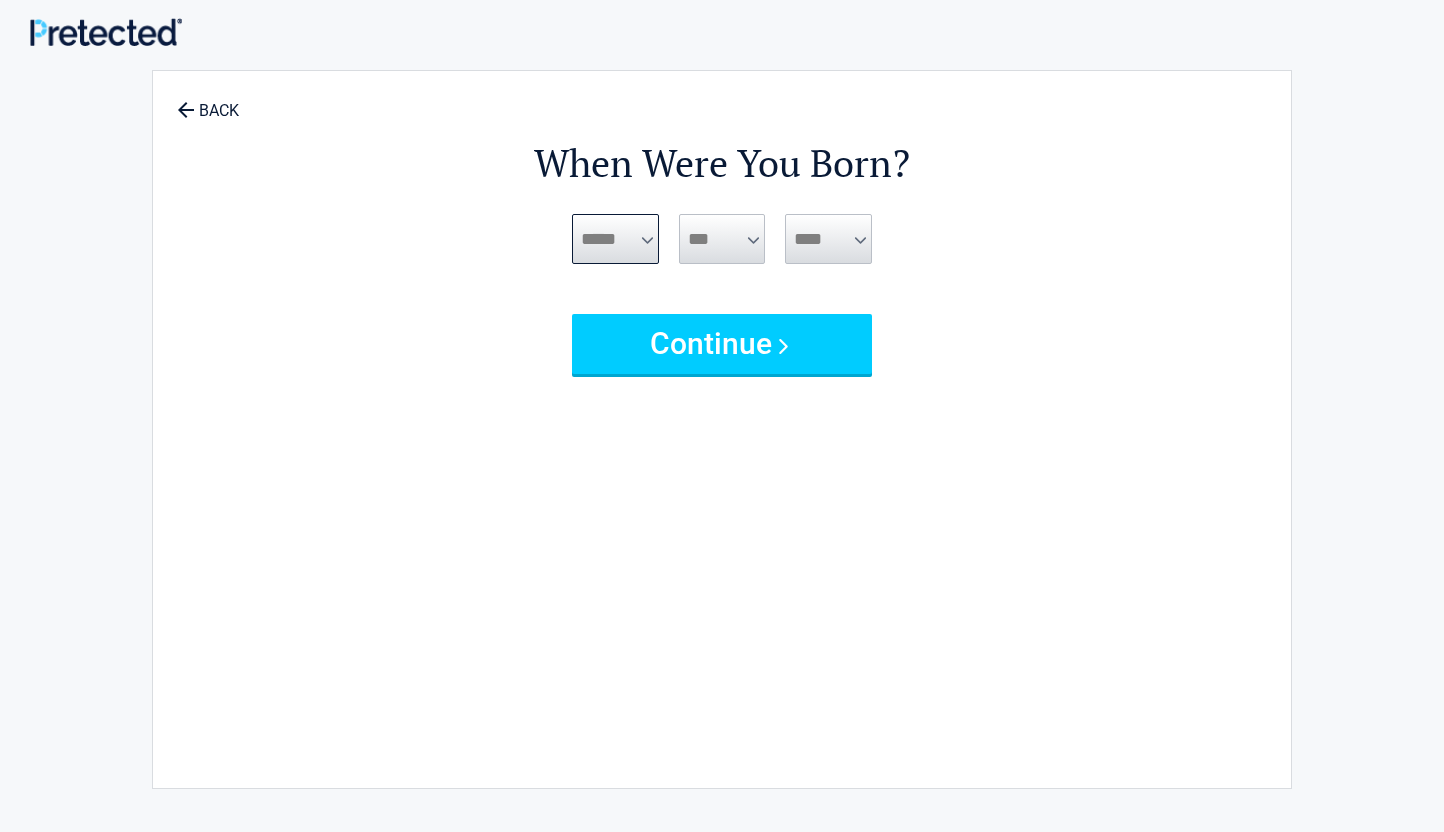 select on "*" 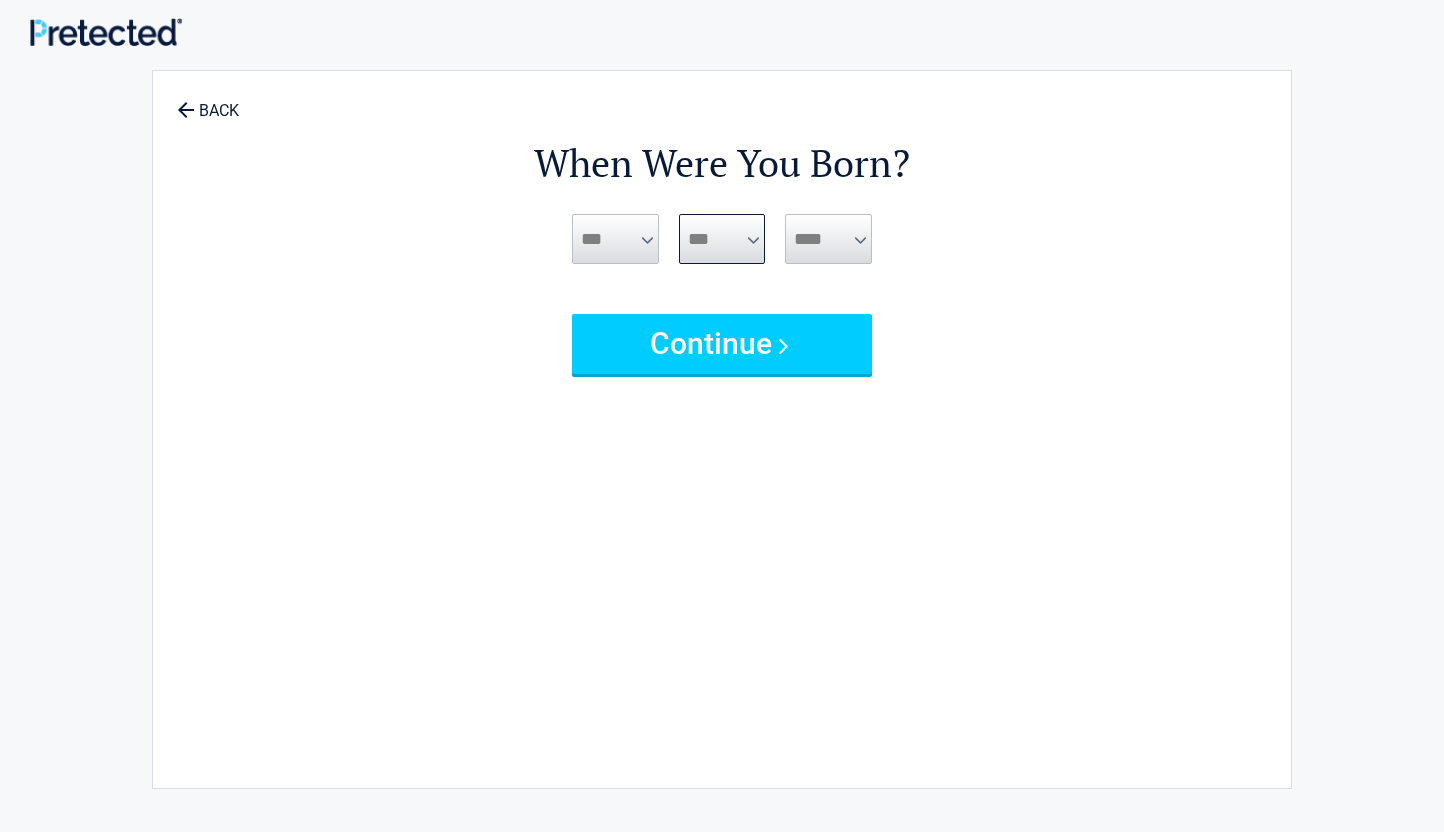 click on "*** * * * * * * * * * ** ** ** ** ** ** ** ** ** ** ** ** ** ** ** ** ** ** ** ** ** **" at bounding box center [722, 239] 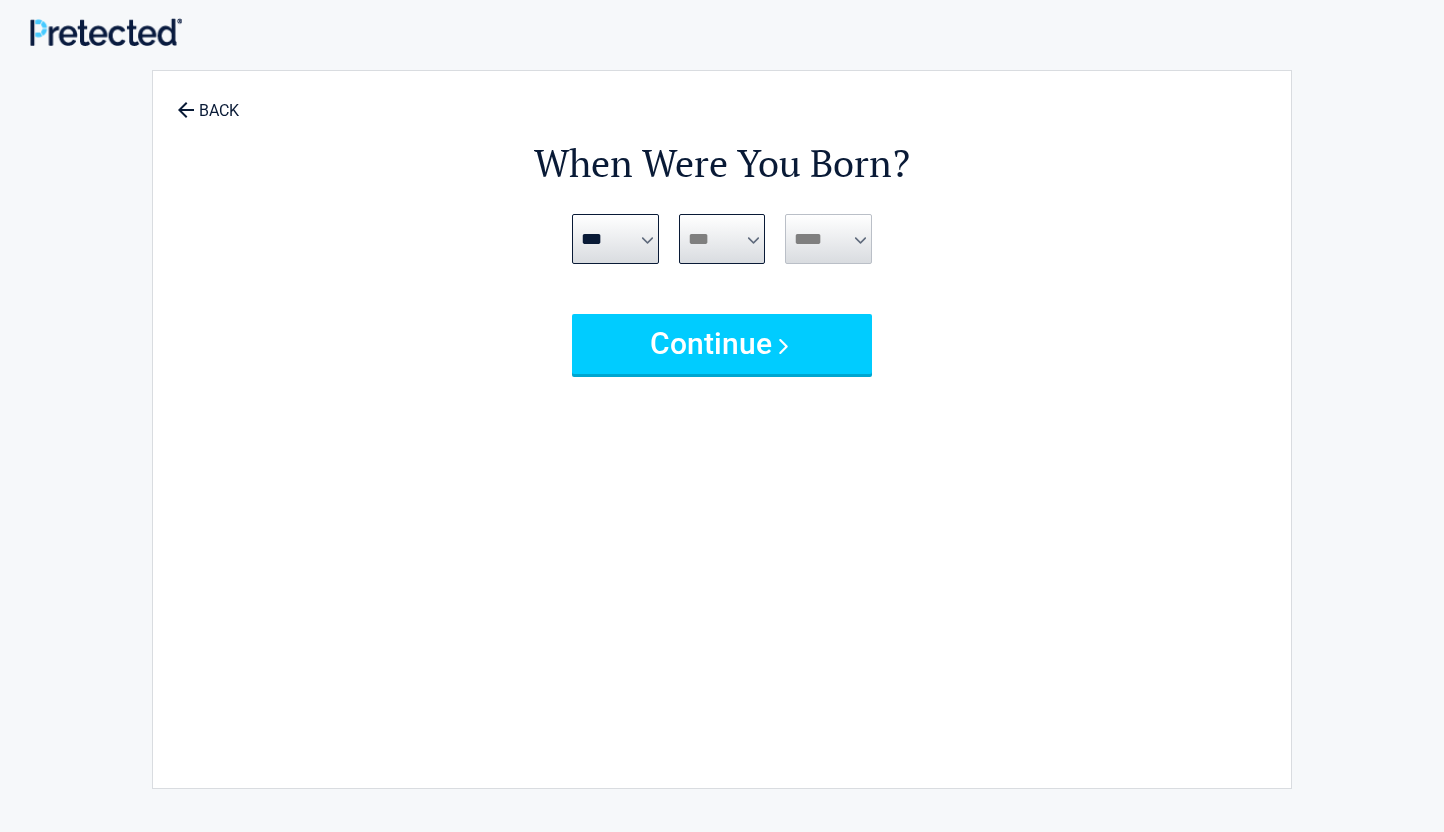 select on "**" 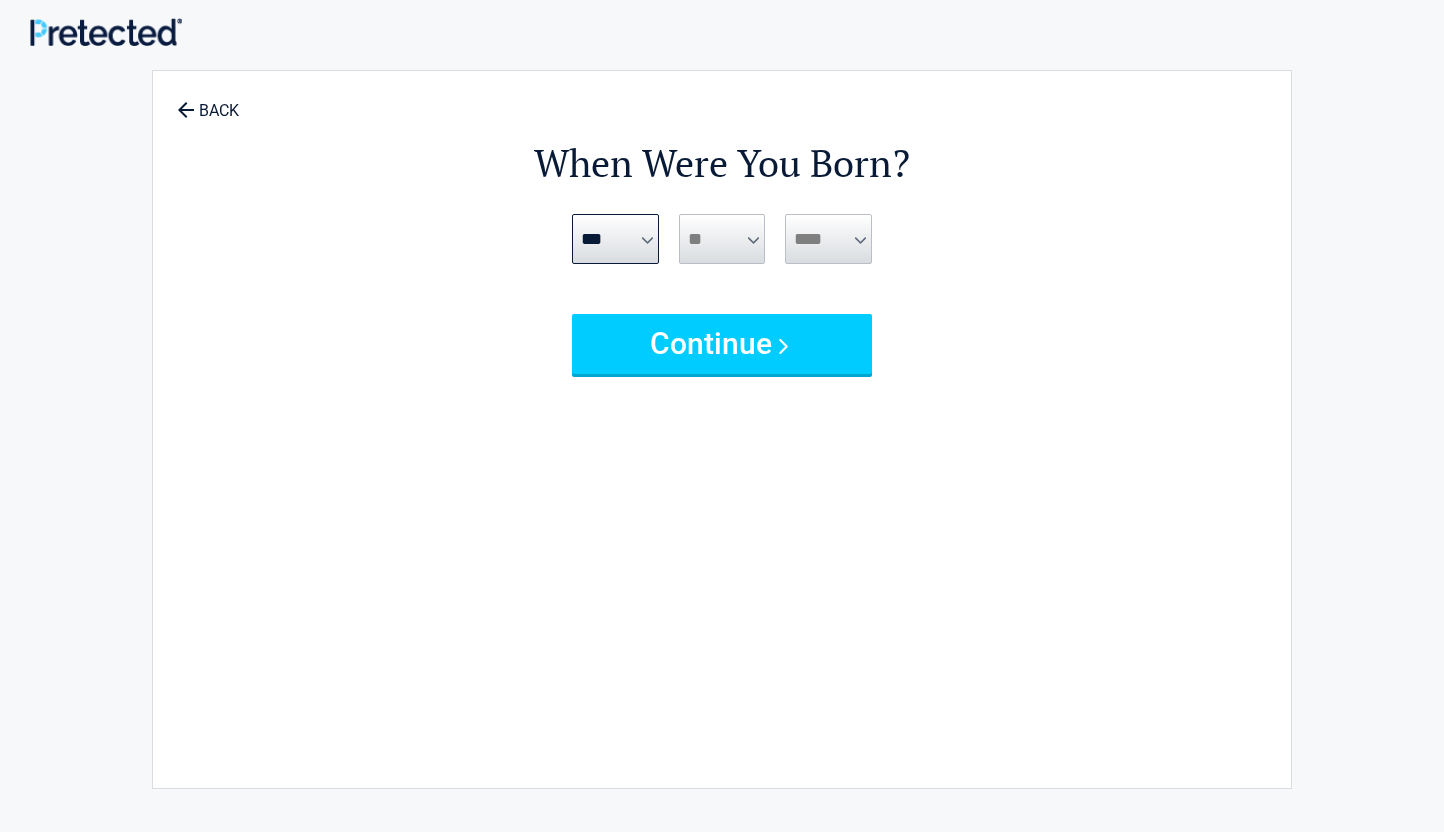 click on "When Were You Born?
[BIRTHDATE]
***
***
***
***
***
***
***
***
***
***
***
***
***
***
****
****
****
****
****
****
****
****
****
****
****
****
****
****
****
****
****
****
****
****
****
****
****
****
****
****
****
****
****
****
****
****
****" at bounding box center [722, 419] 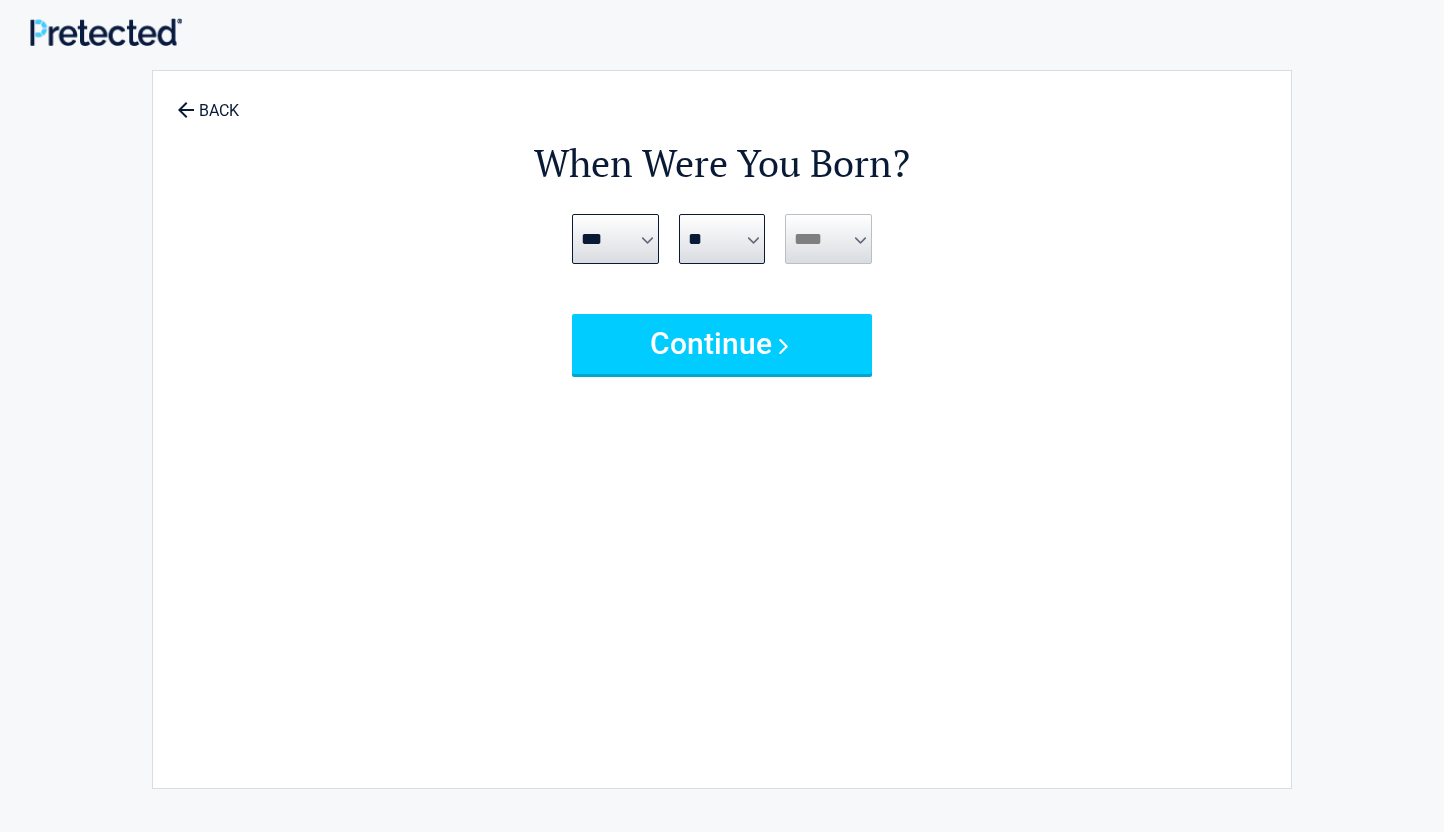 click on "****
****
****
****
****
****
****
****
****
****
****
****
****
****
****
****
****
****
****
****
****
****
****
****
****
****
****
****
****
****
****
****
****
****
****
****
****
****
****
****
****
****
****
****
****
****
****
****
****
****
****
****
****
****
****
****
****
****
****
****
****
****
**** ****" at bounding box center [828, 239] 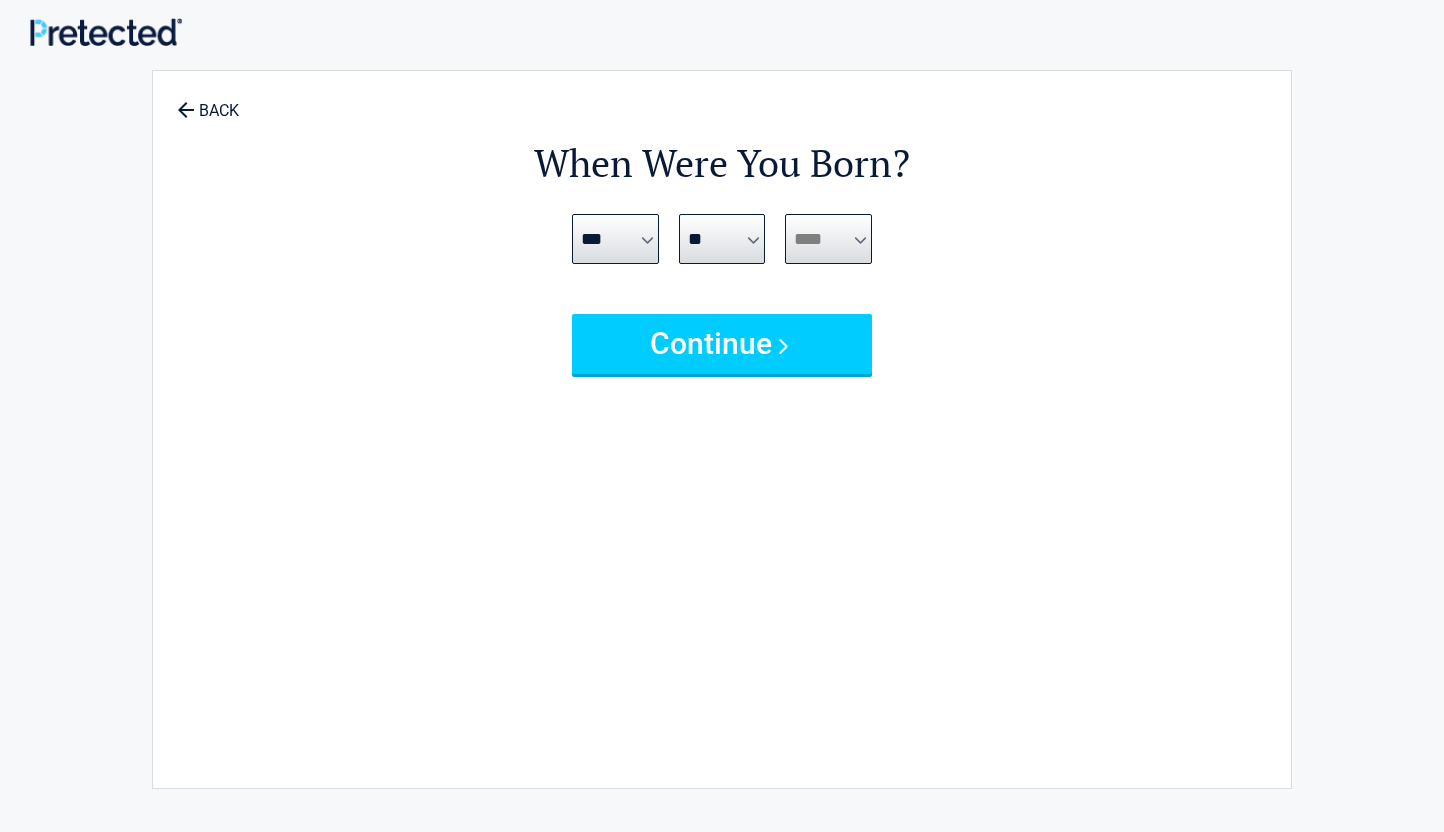 click on "****
****
****
****
****
****
****
****
****
****
****
****
****
****
****
****
****
****
****
****
****
****
****
****
****
****
****
****
****
****
****
****
****
****
****
****
****
****
****
****
****
****
****
****
****
****
****
****
****
****
****
****
****
****
****
****
****
****
****
****
****
****
****
****" at bounding box center (828, 239) 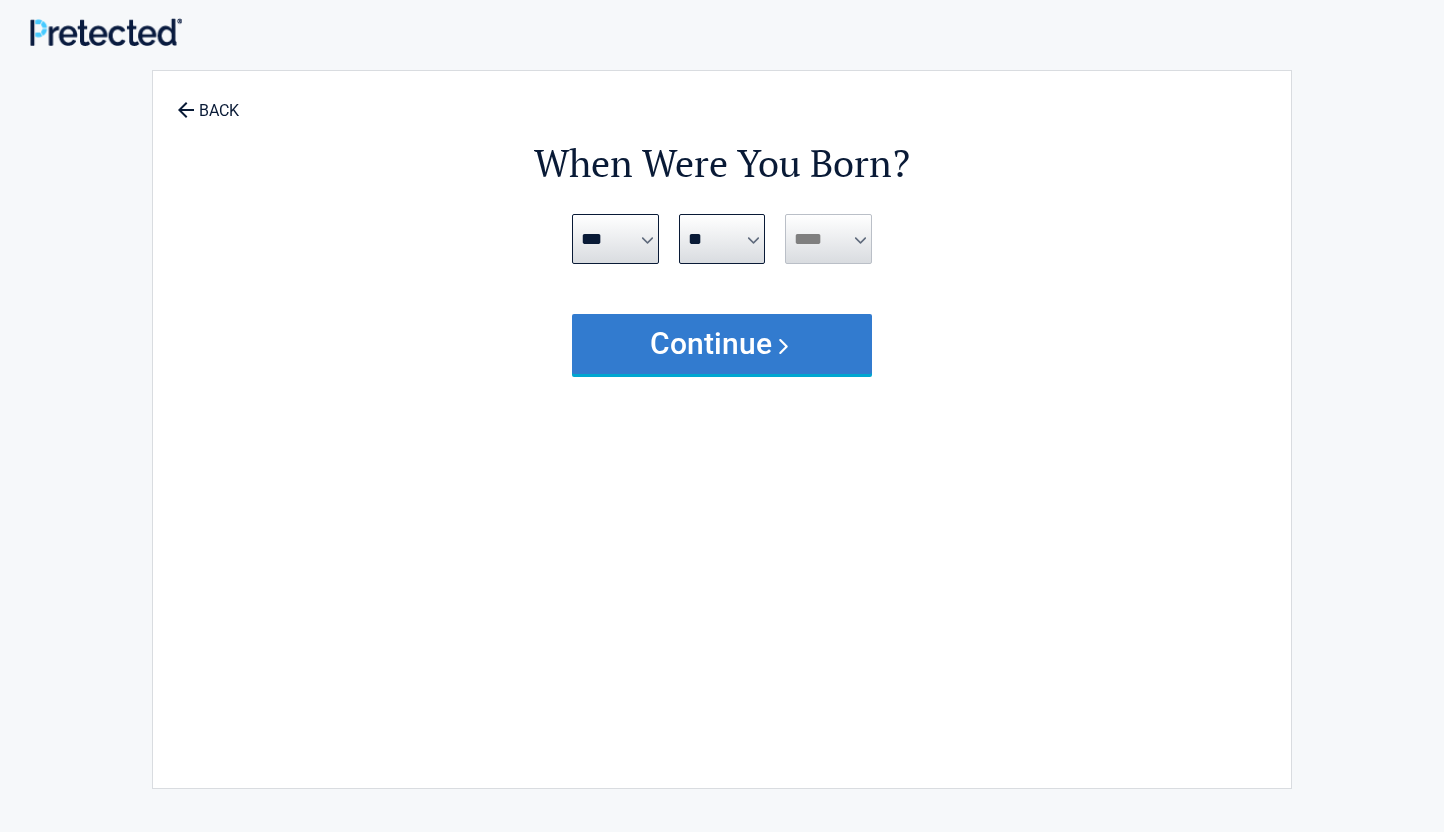 click on "Continue" at bounding box center (722, 344) 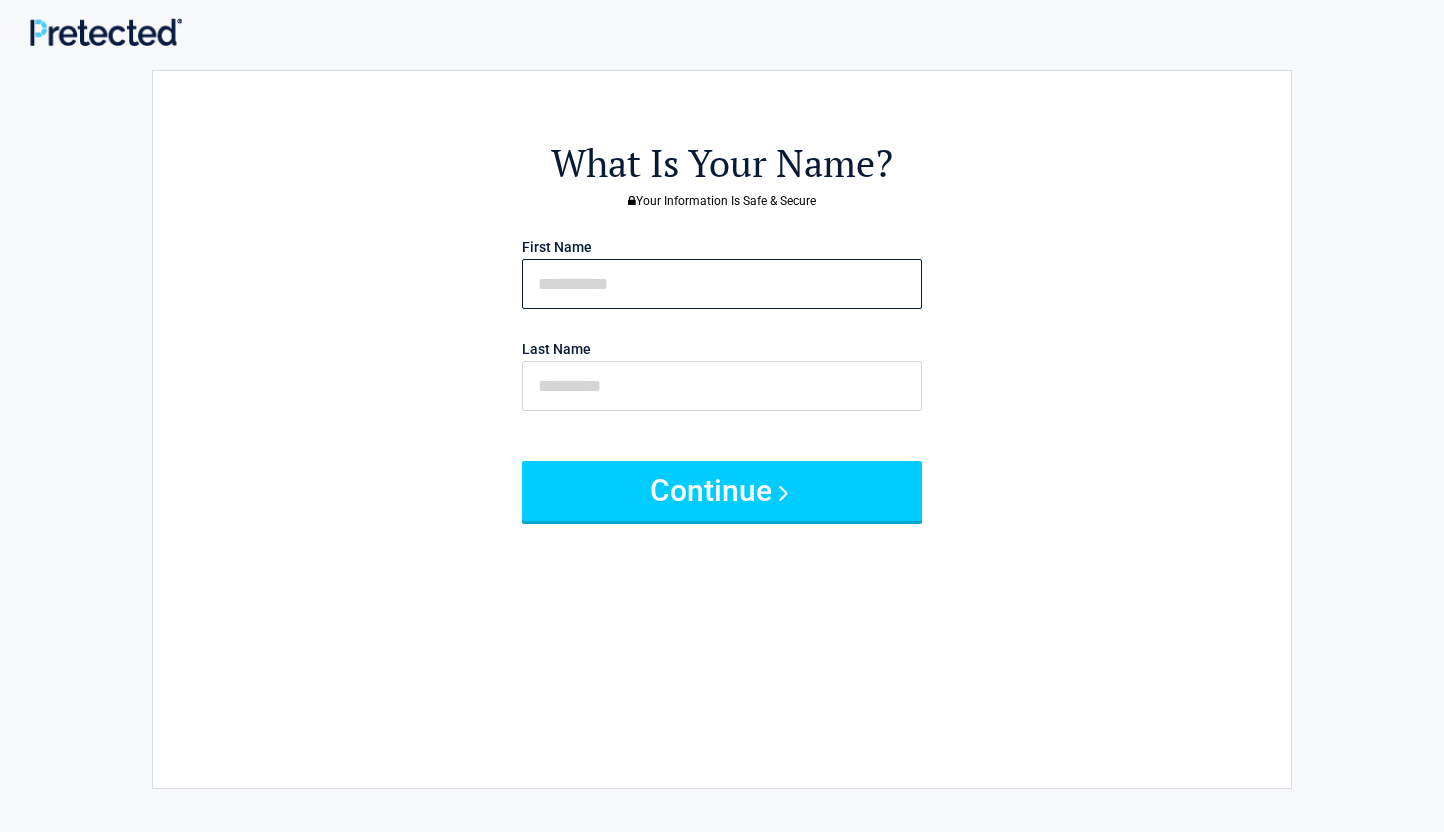 click at bounding box center [722, 284] 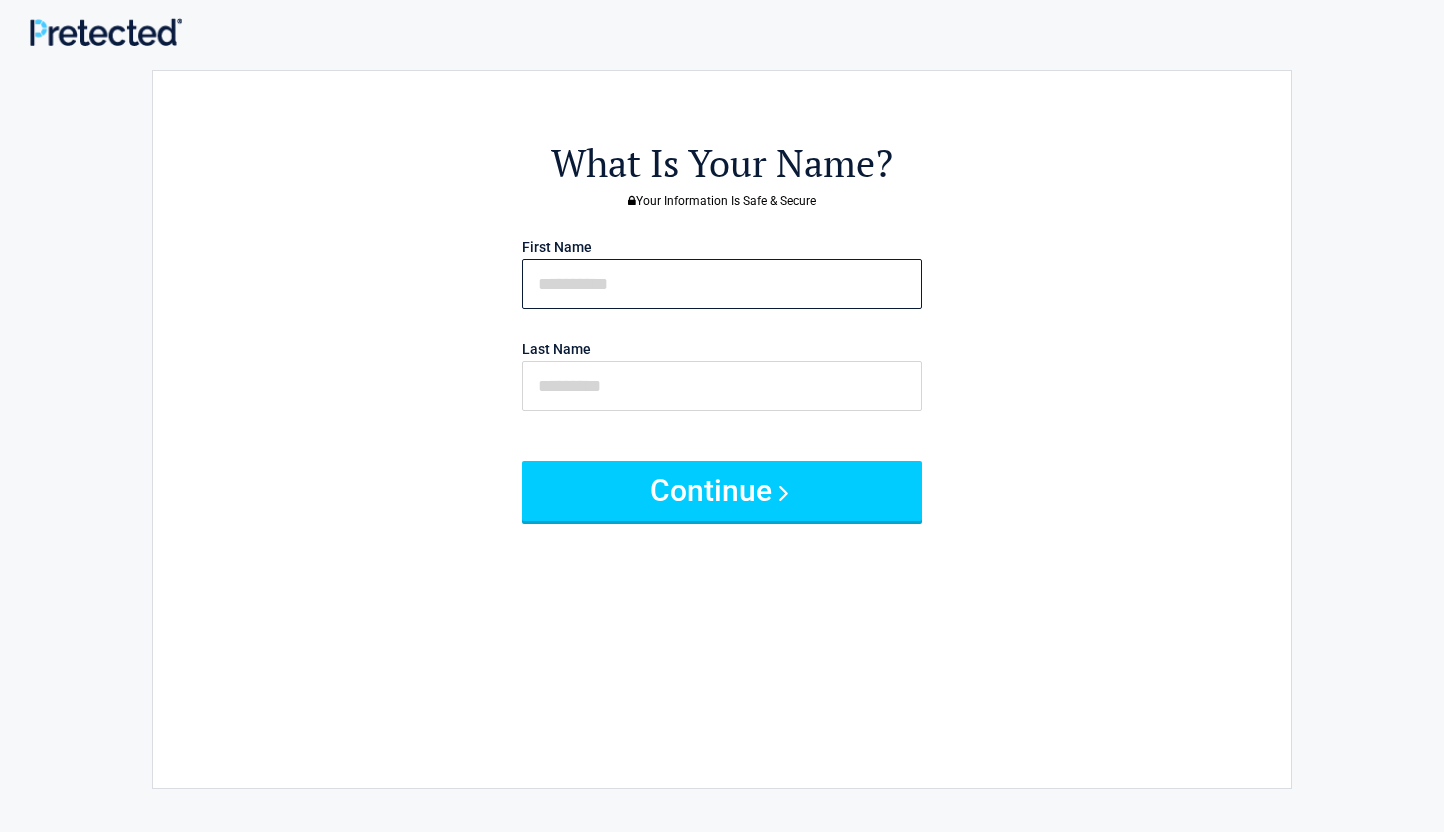 type on "**********" 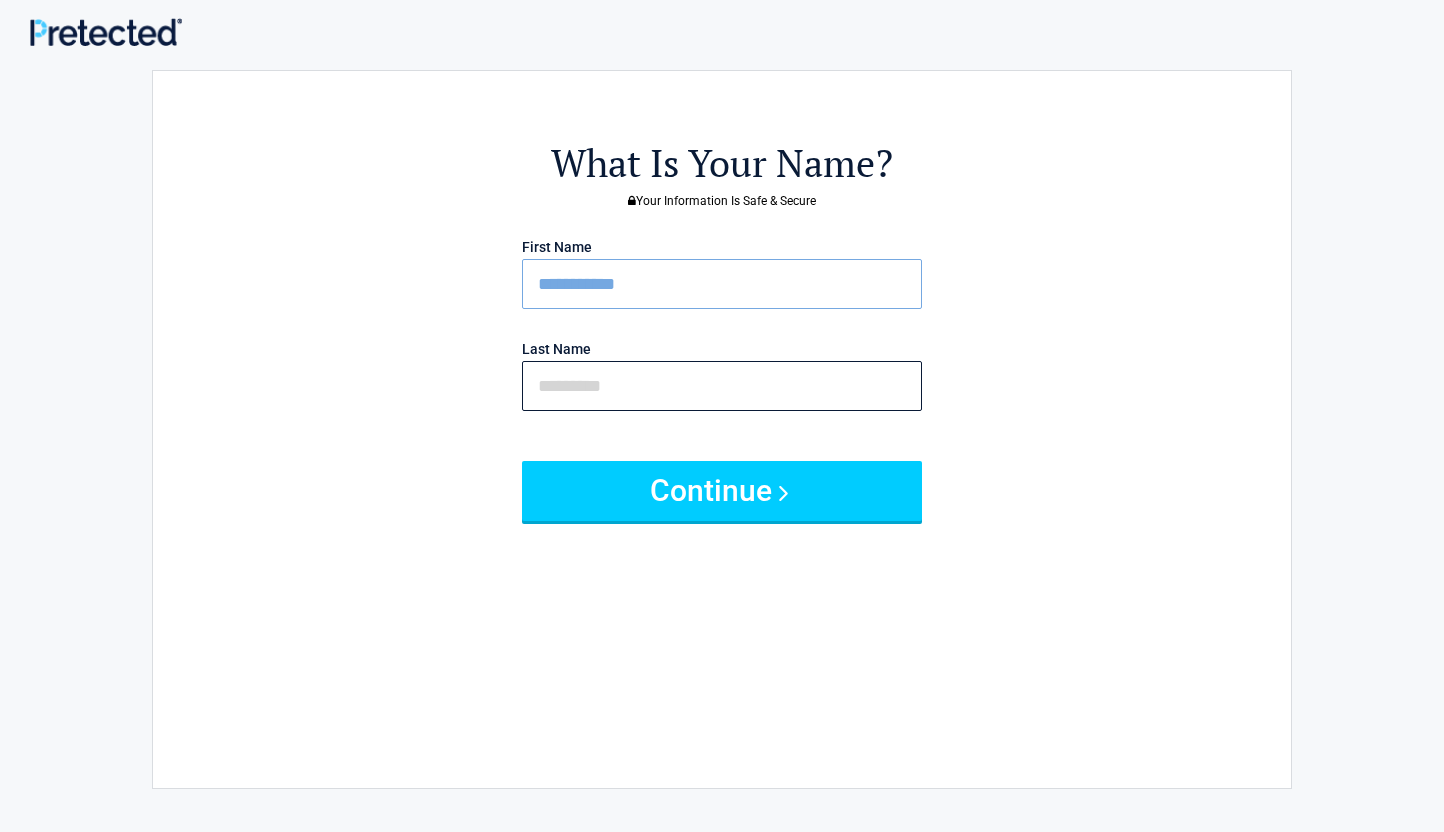 click at bounding box center (722, 386) 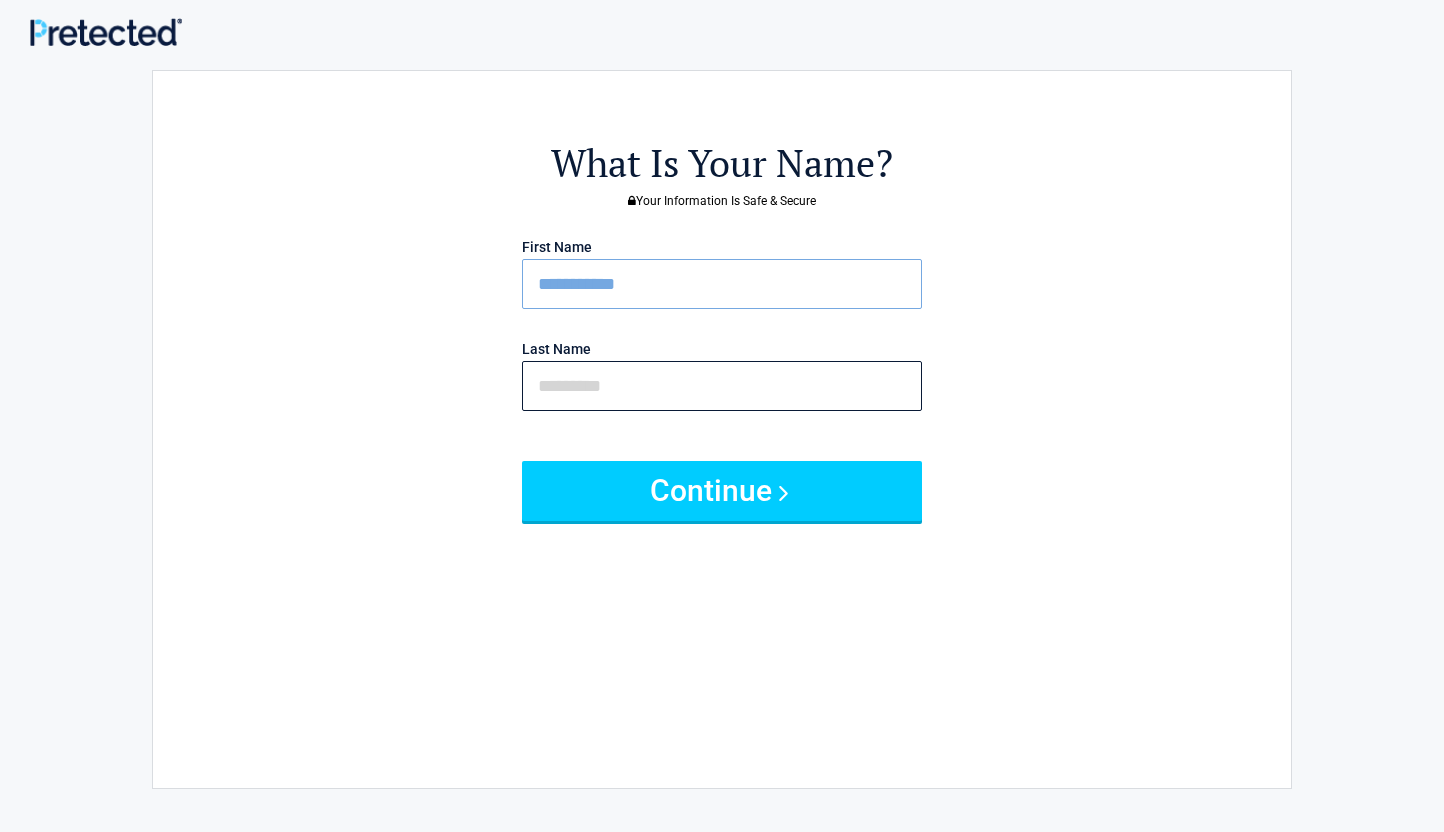 type on "*****" 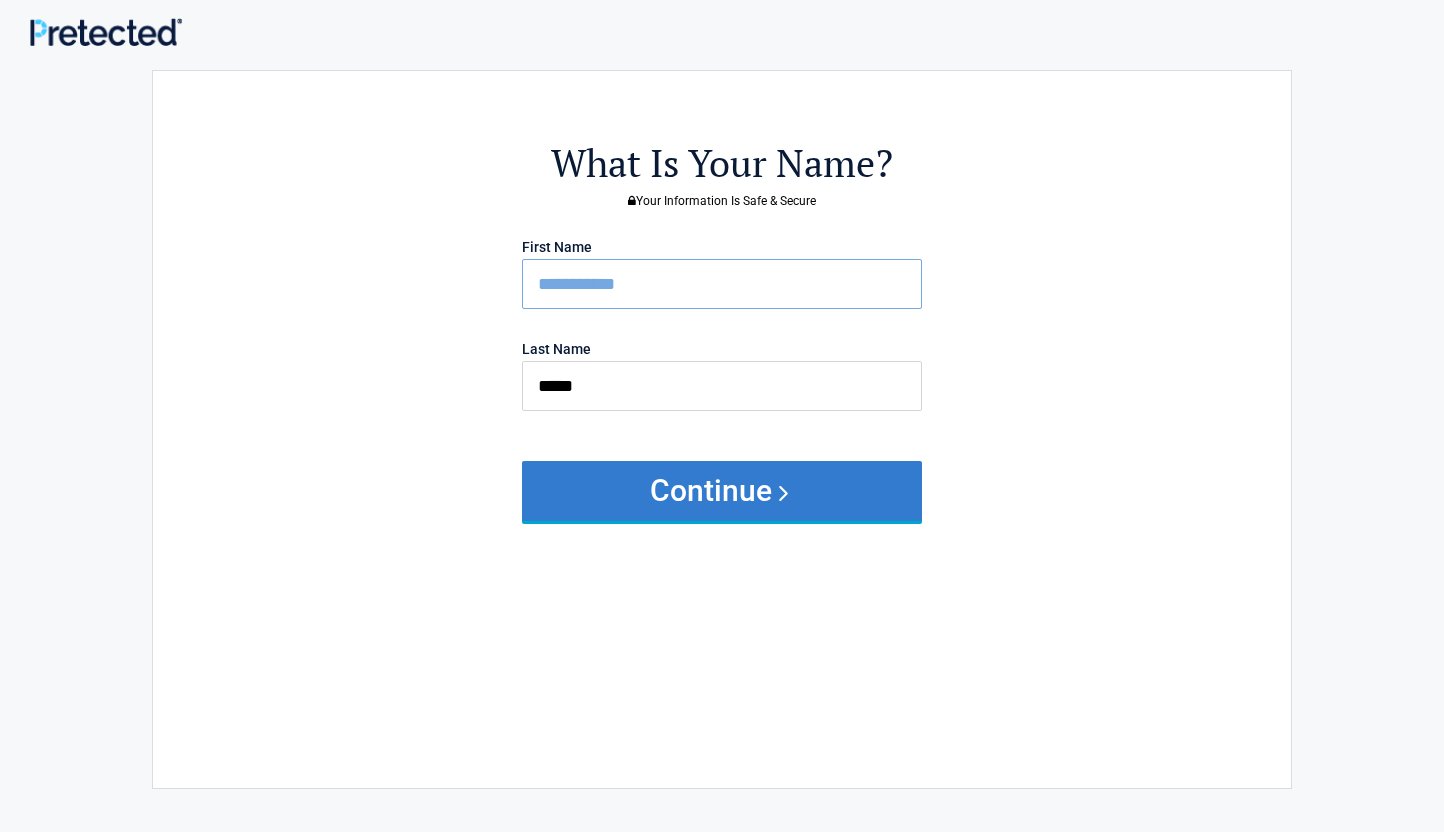 click on "Continue" at bounding box center (722, 491) 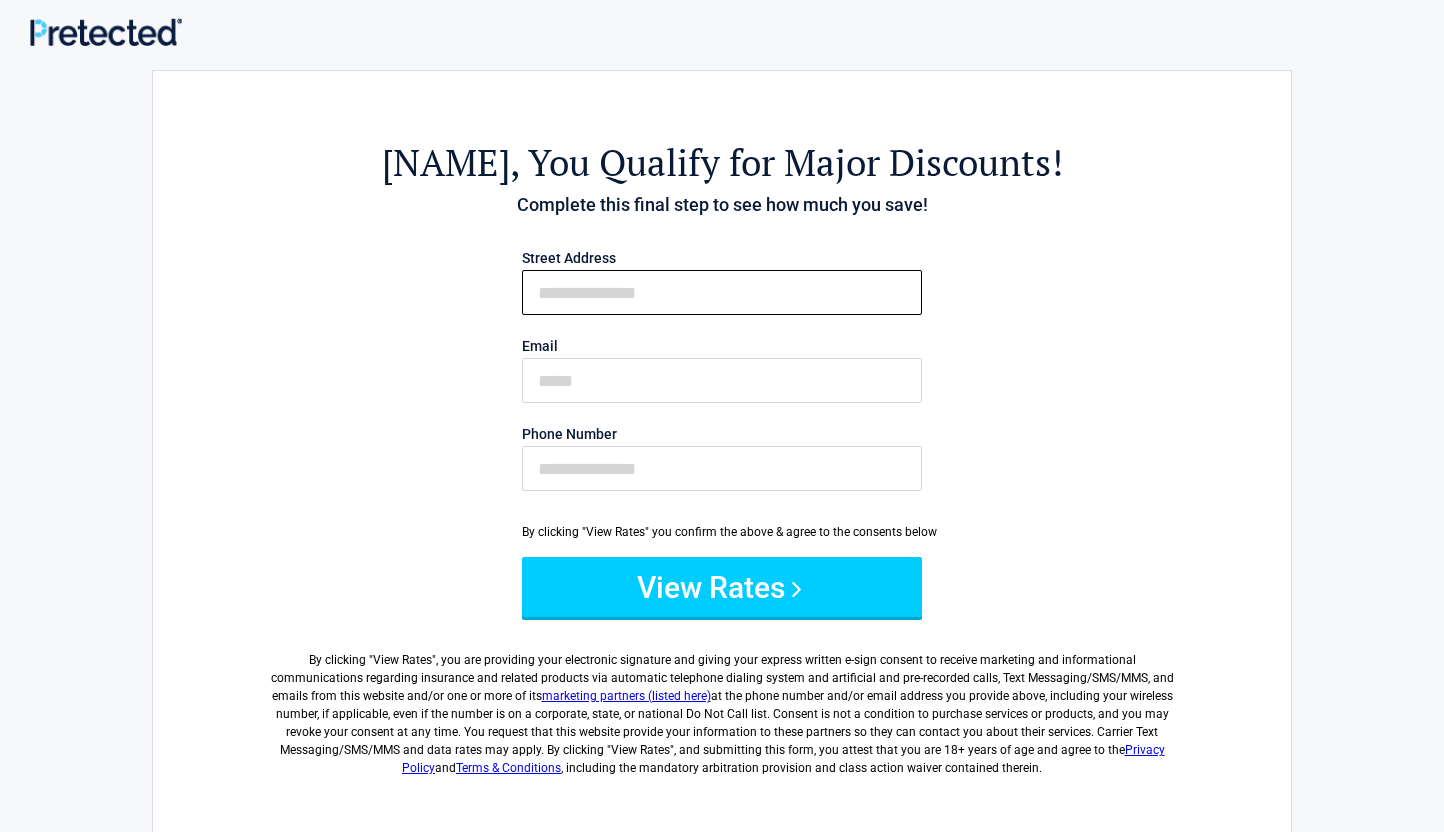 click on "First Name" at bounding box center (722, 292) 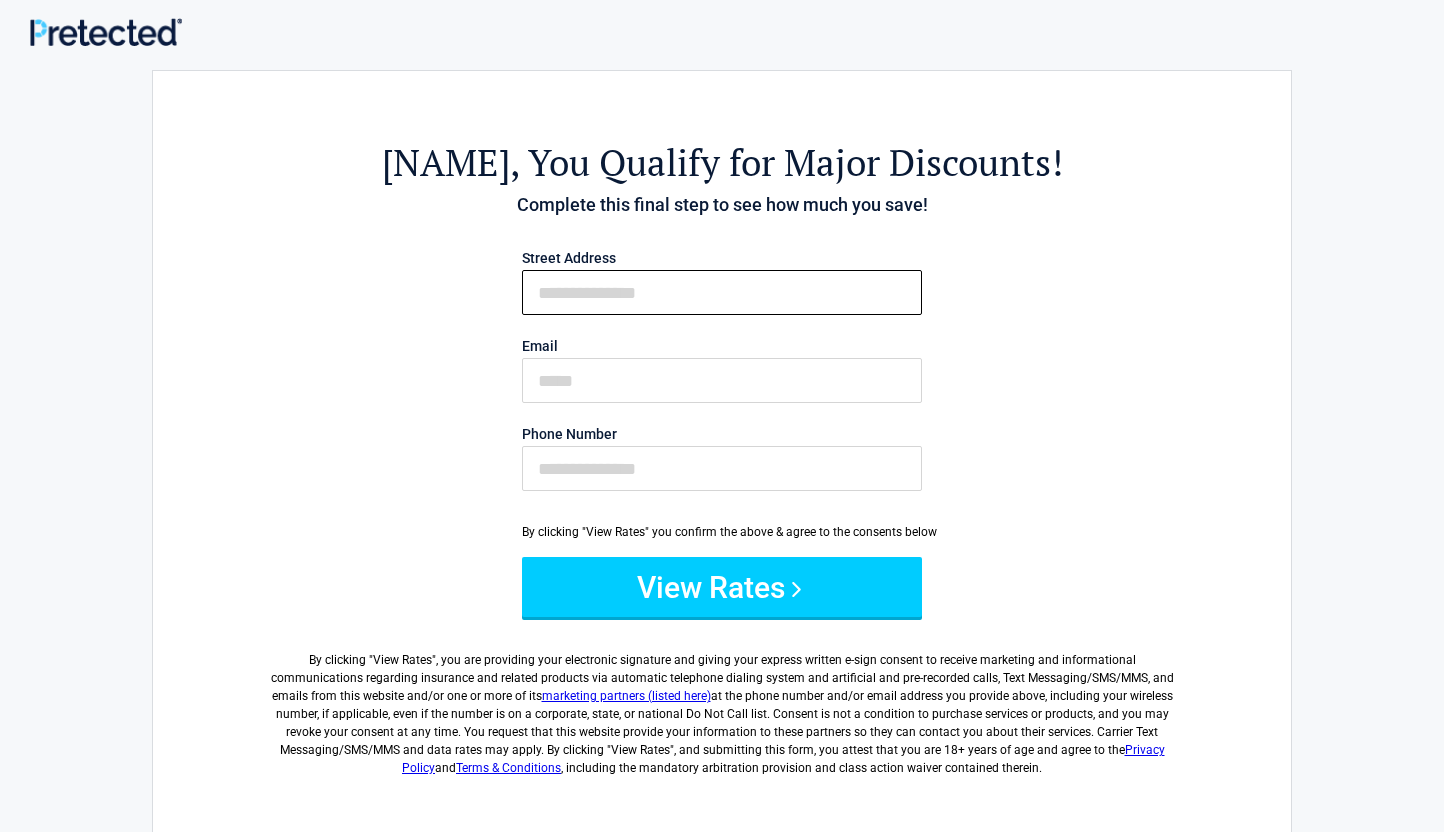 type on "**********" 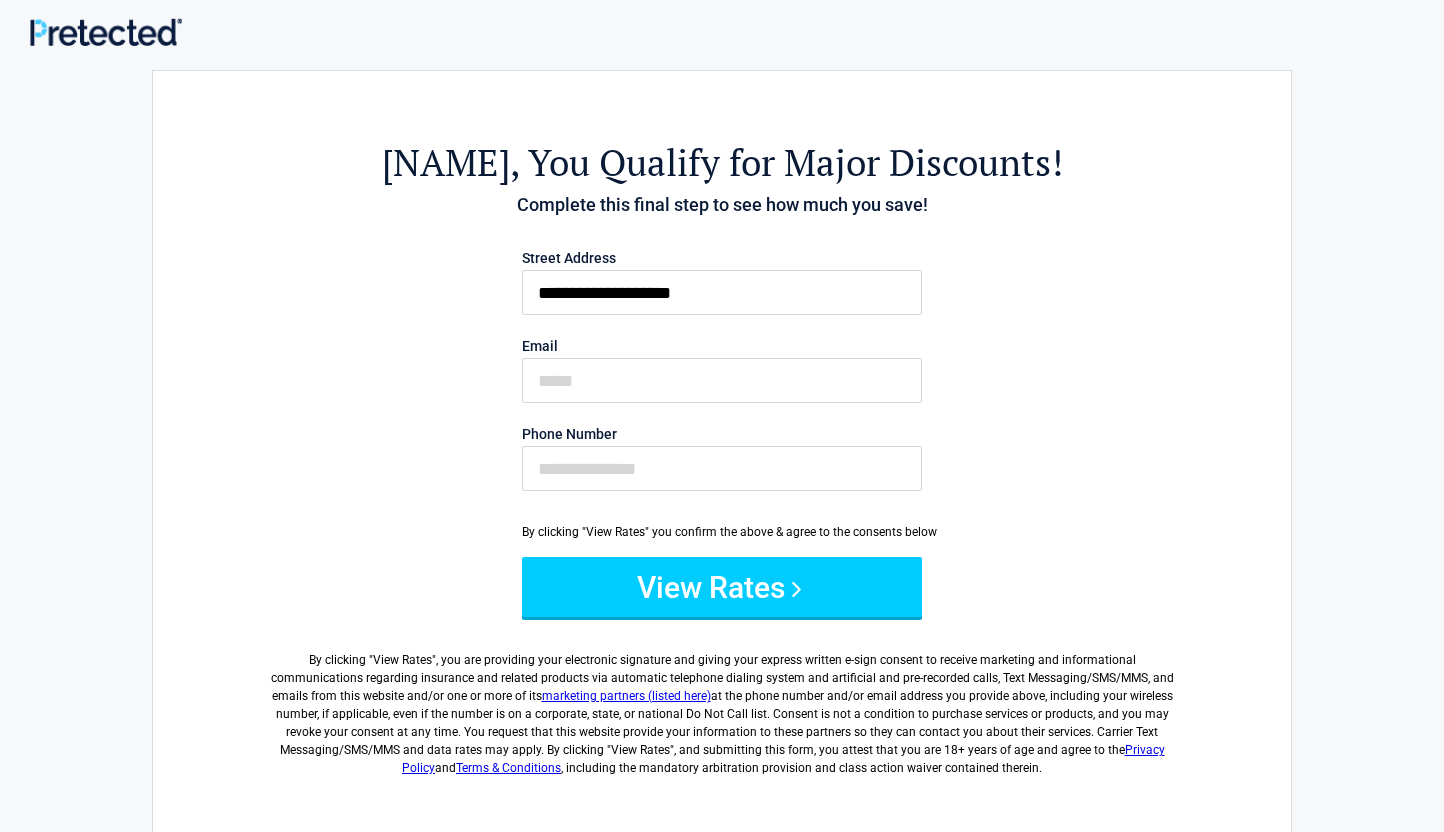 type on "**********" 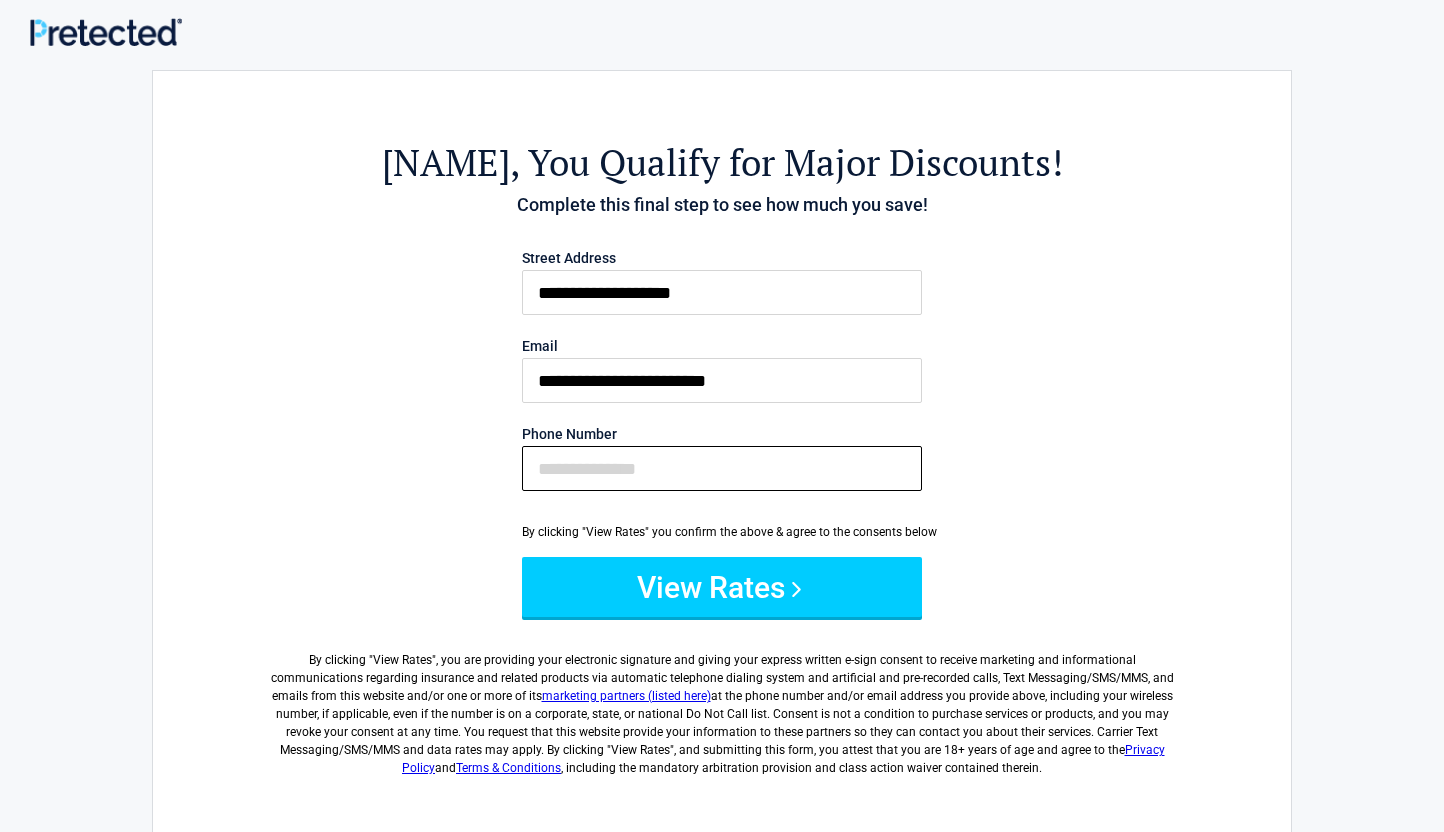 type on "**********" 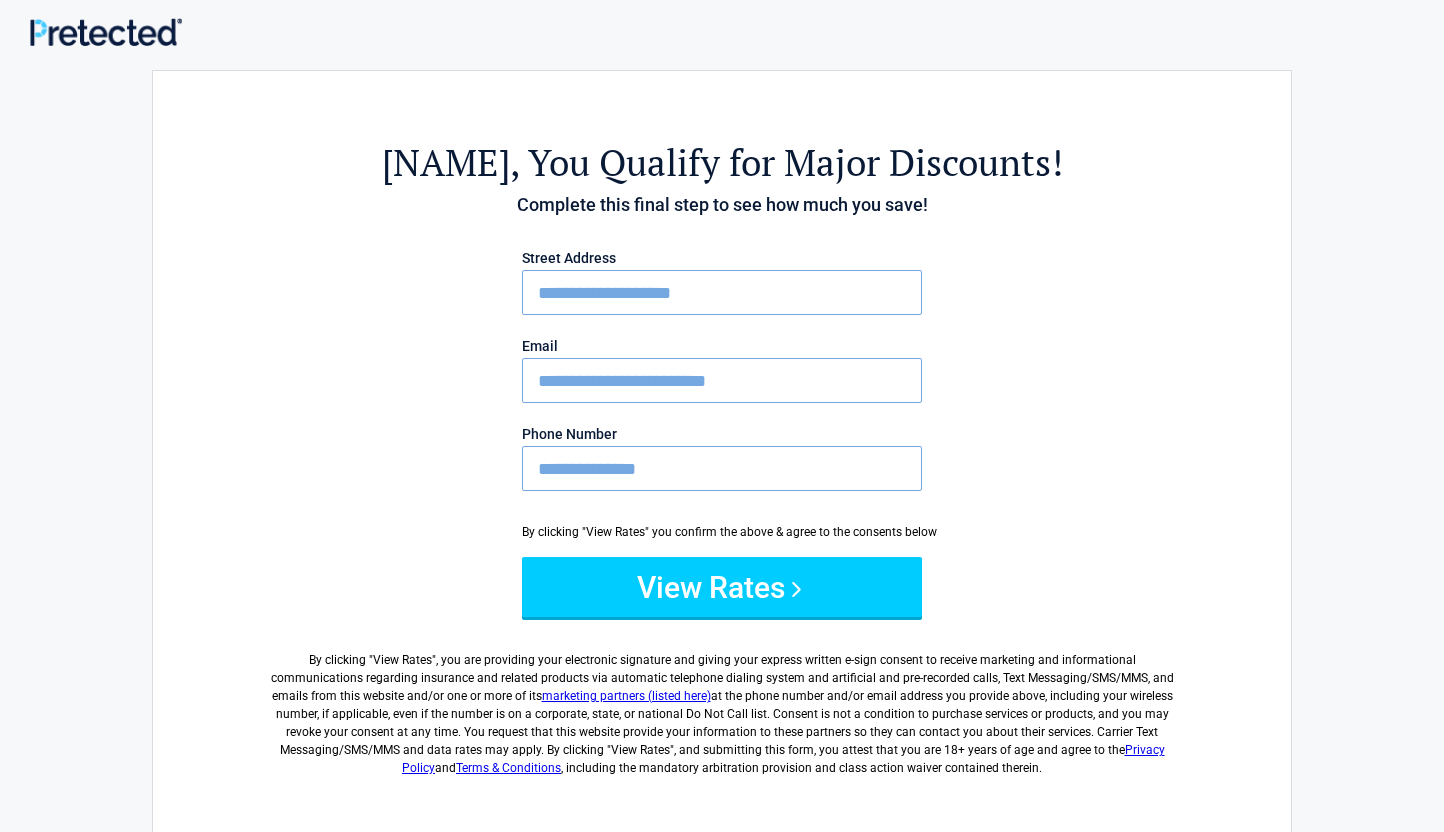drag, startPoint x: 664, startPoint y: 470, endPoint x: 359, endPoint y: 454, distance: 305.41937 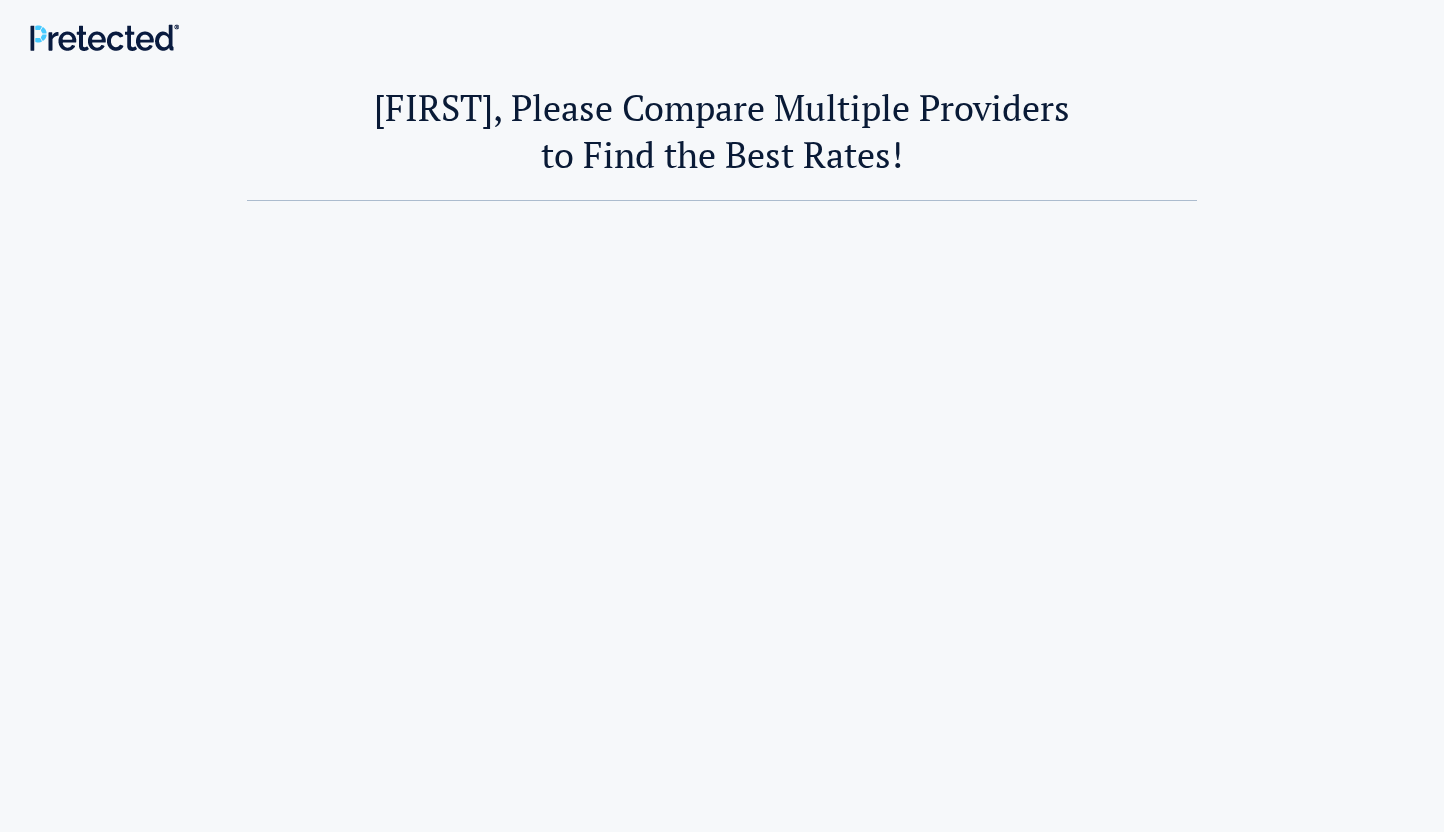 scroll, scrollTop: 0, scrollLeft: 0, axis: both 